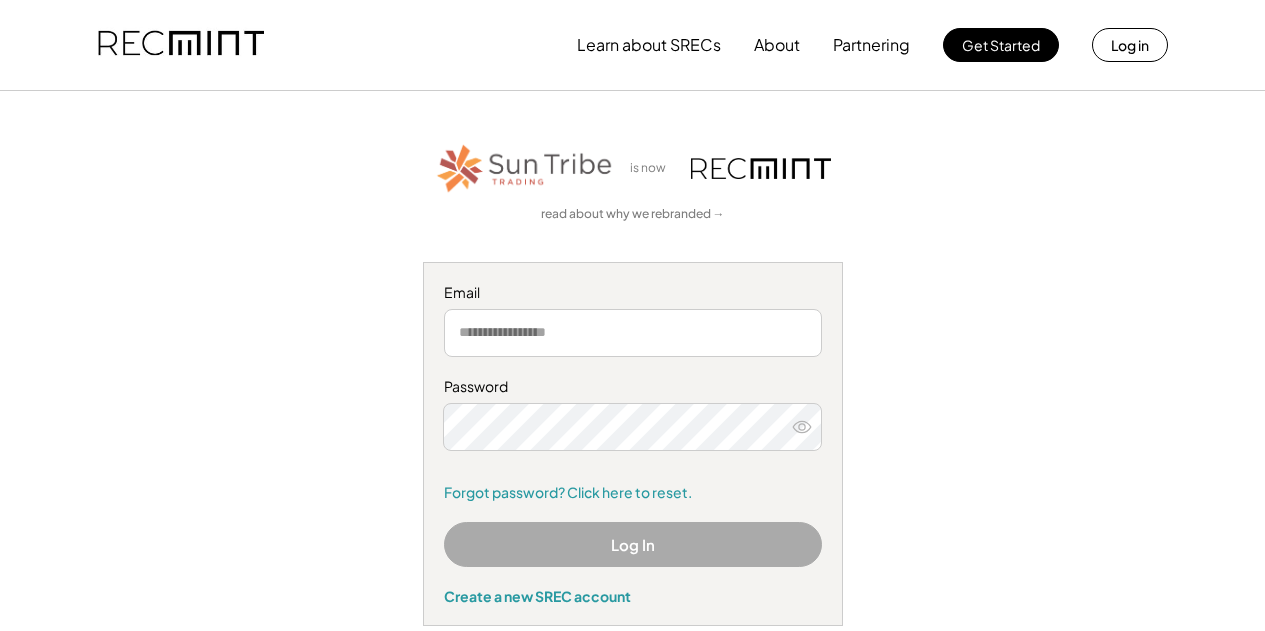 scroll, scrollTop: 0, scrollLeft: 0, axis: both 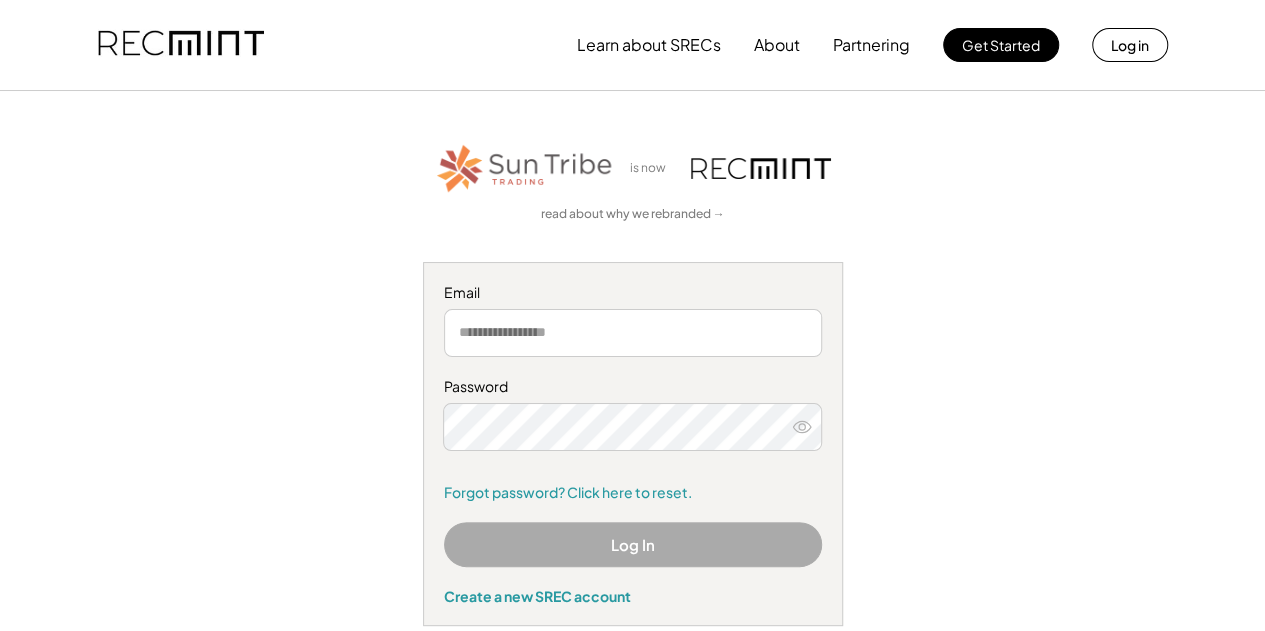 click at bounding box center [633, 333] 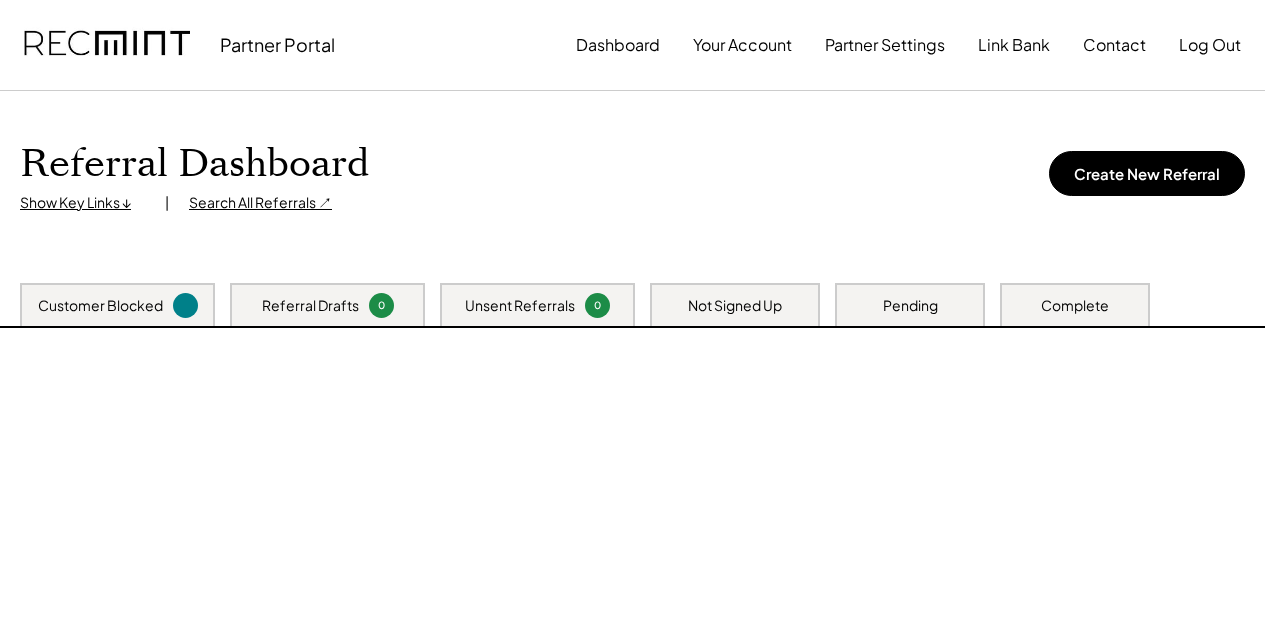 scroll, scrollTop: 0, scrollLeft: 0, axis: both 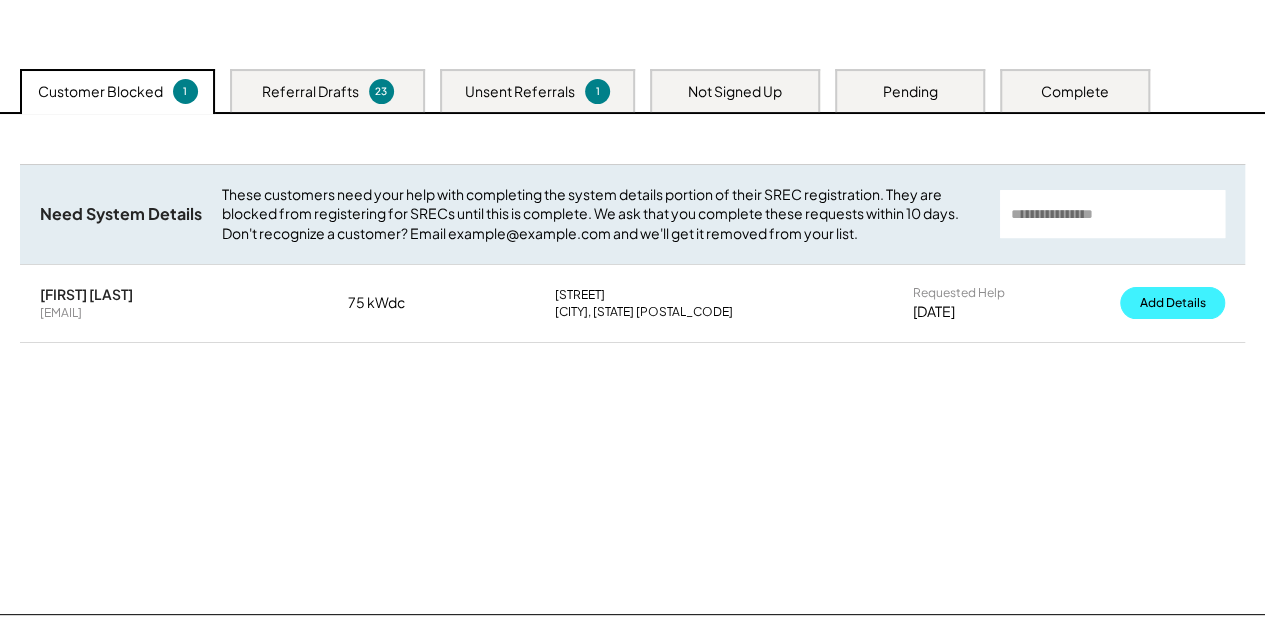 click on "Add Details" at bounding box center [1172, 303] 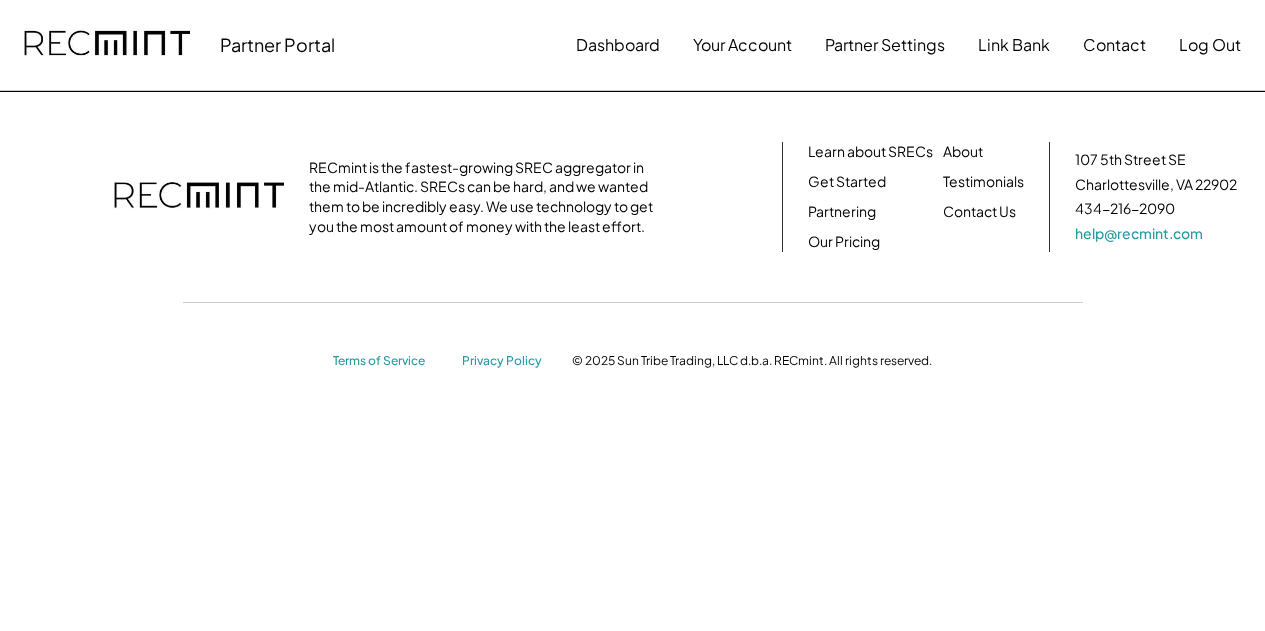 scroll, scrollTop: 0, scrollLeft: 0, axis: both 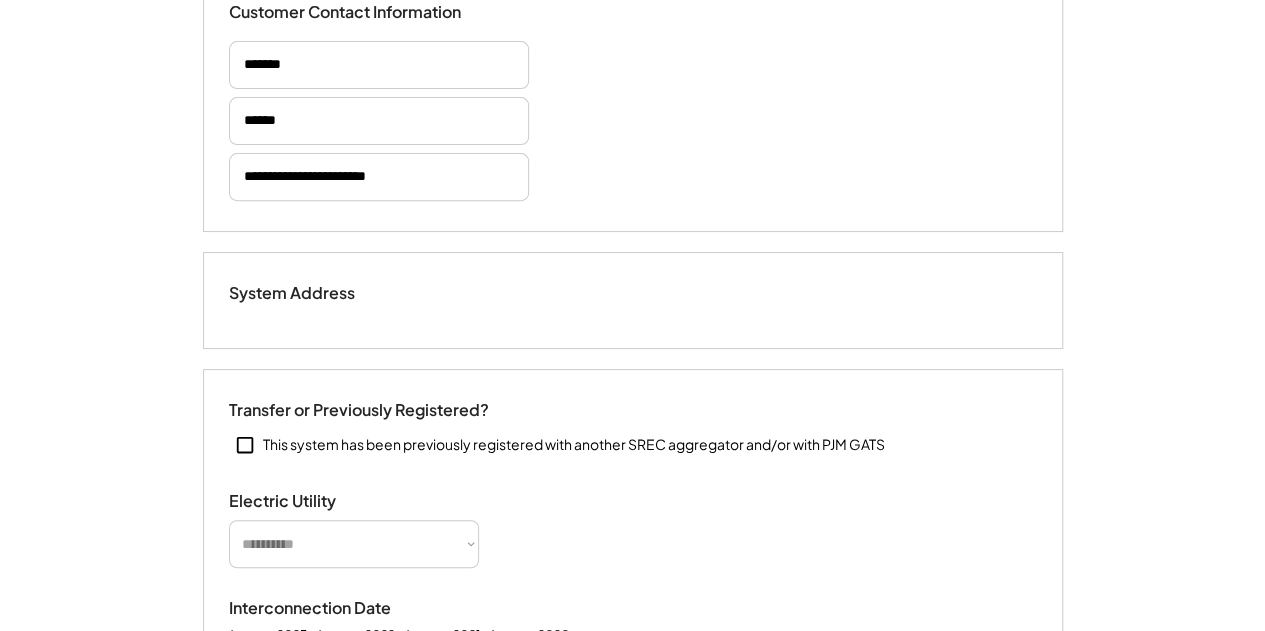 select on "**********" 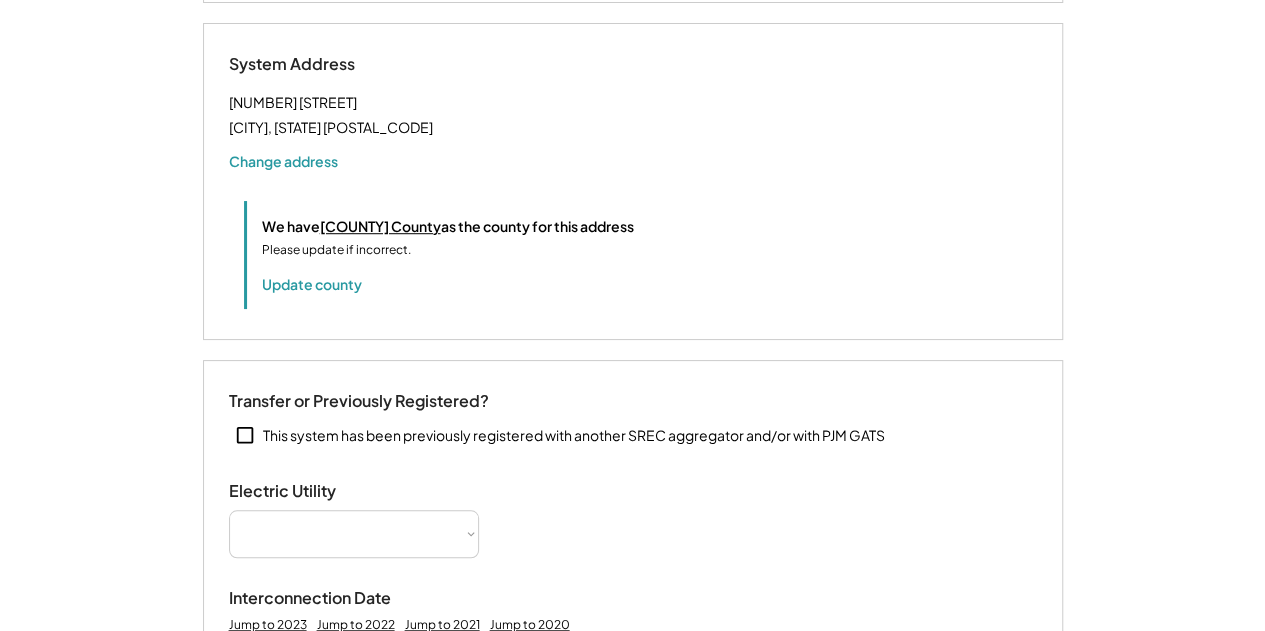 select on "**********" 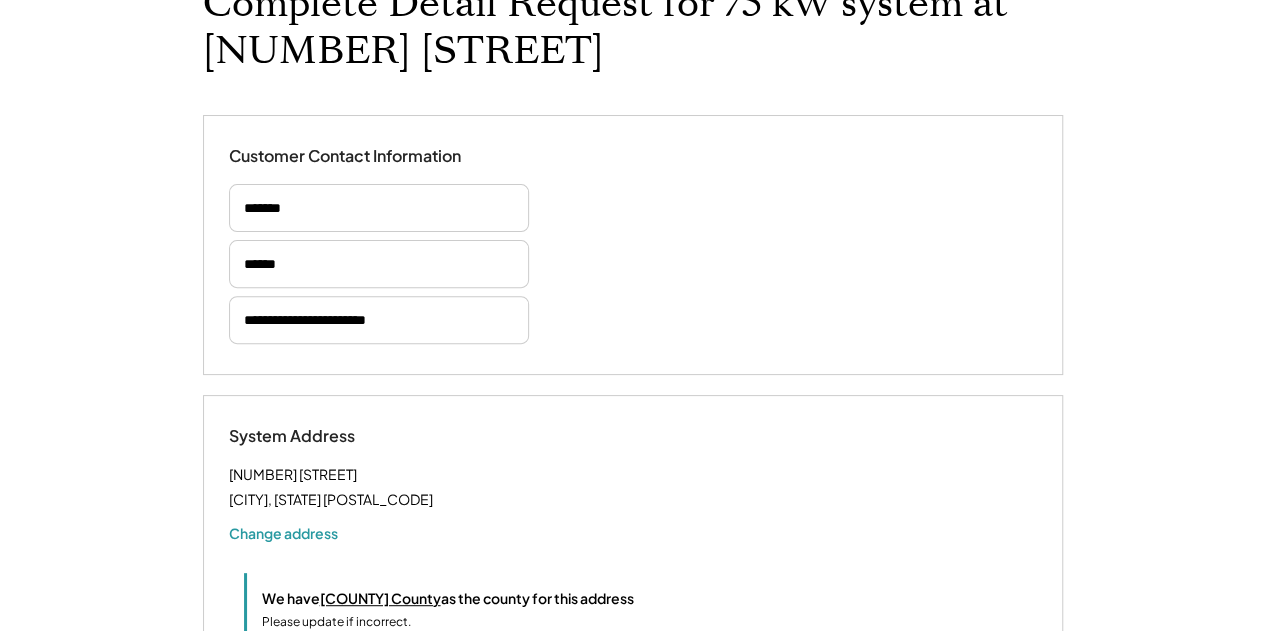 scroll, scrollTop: 172, scrollLeft: 0, axis: vertical 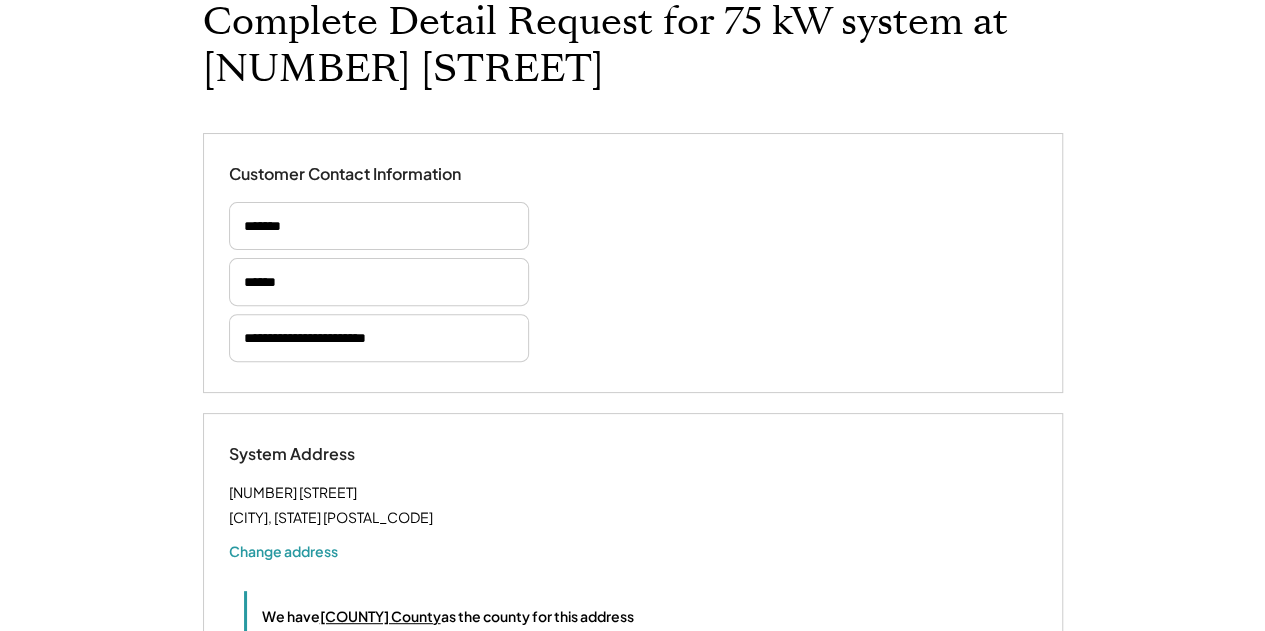 click on "**********" at bounding box center (379, 338) 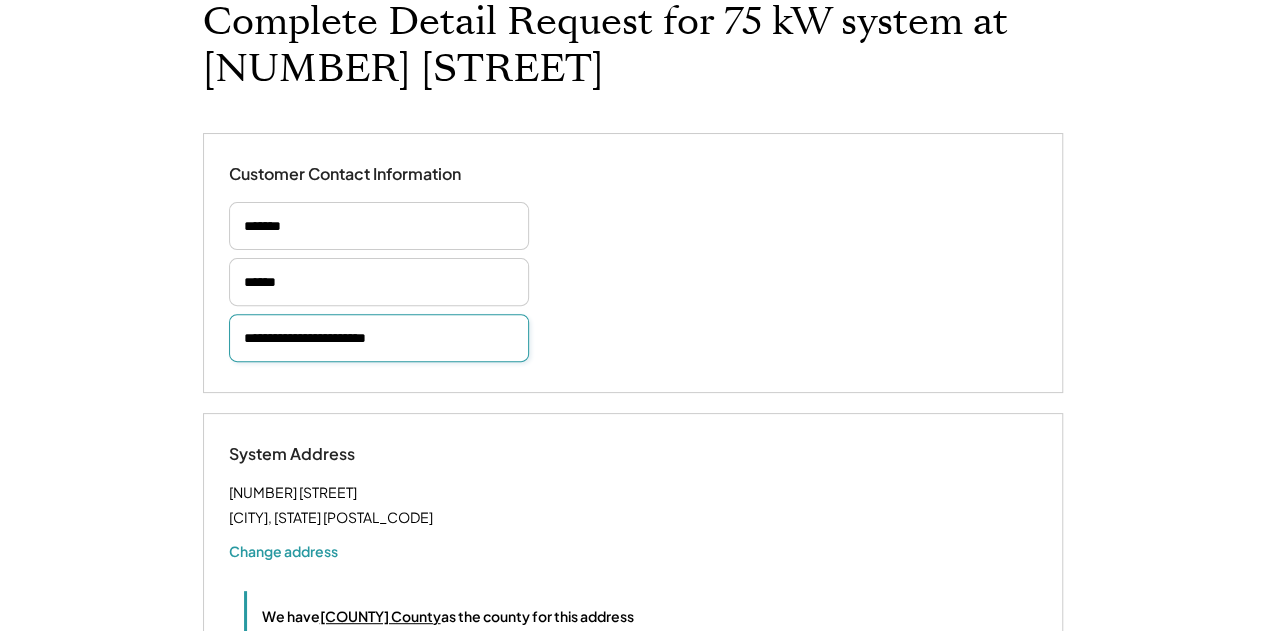click on "**********" at bounding box center [379, 338] 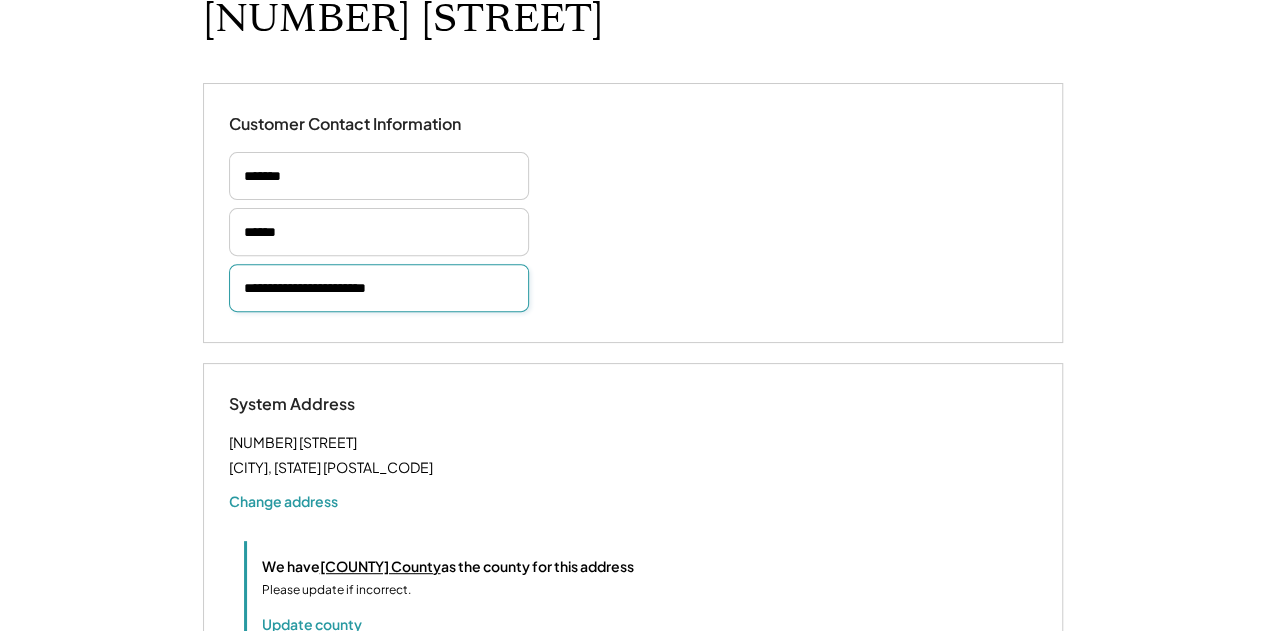 scroll, scrollTop: 224, scrollLeft: 0, axis: vertical 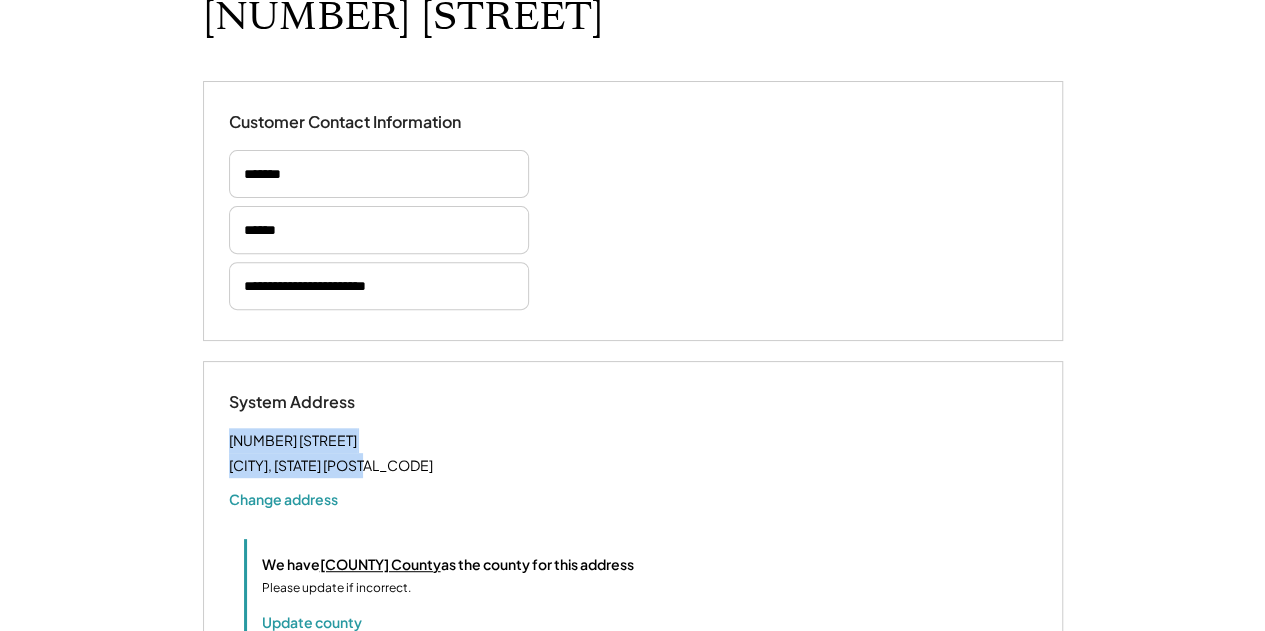 drag, startPoint x: 397, startPoint y: 459, endPoint x: 220, endPoint y: 443, distance: 177.7217 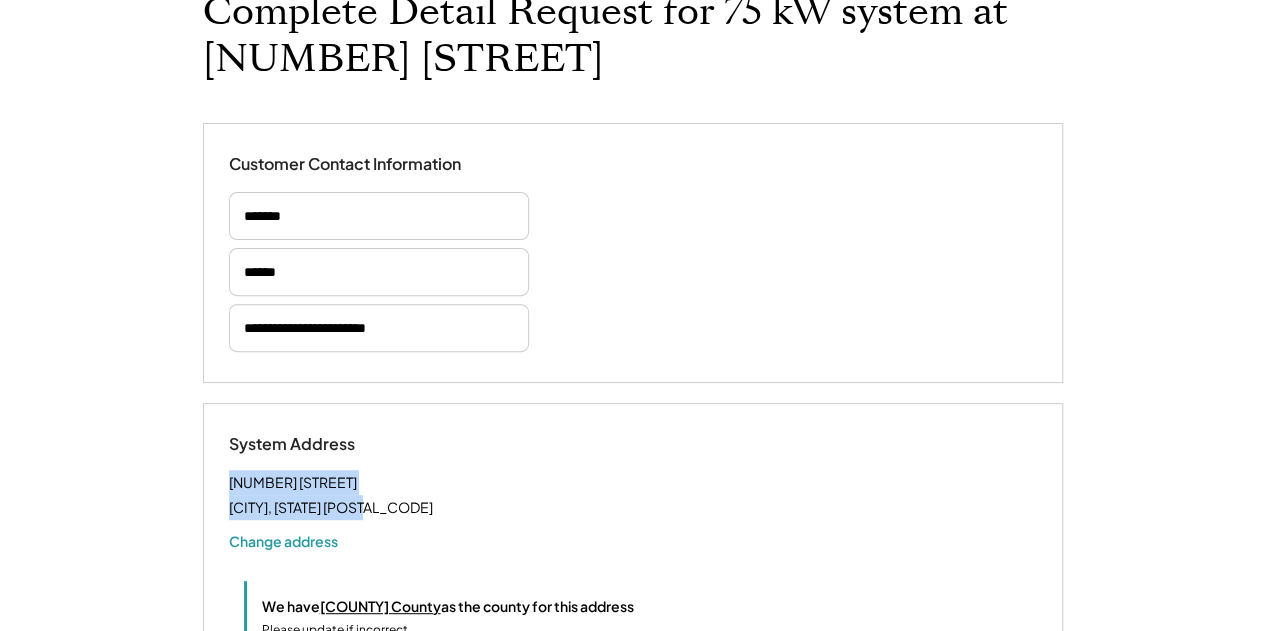 scroll, scrollTop: 186, scrollLeft: 0, axis: vertical 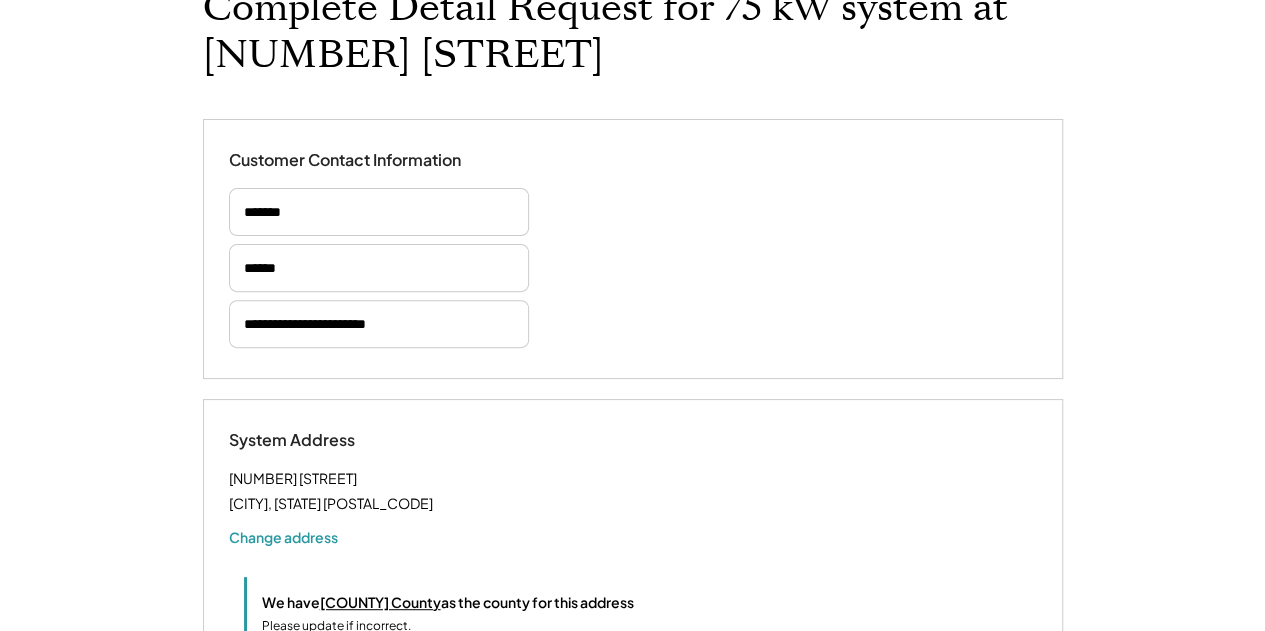 click on "**********" at bounding box center (632, 1329) 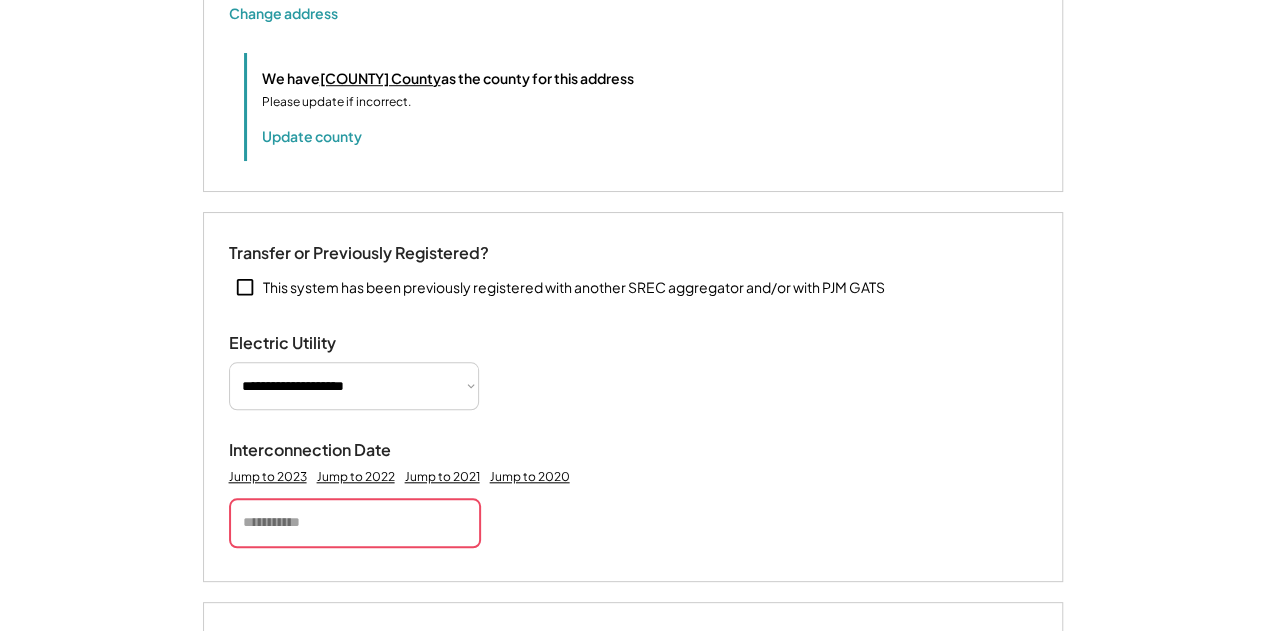 scroll, scrollTop: 708, scrollLeft: 0, axis: vertical 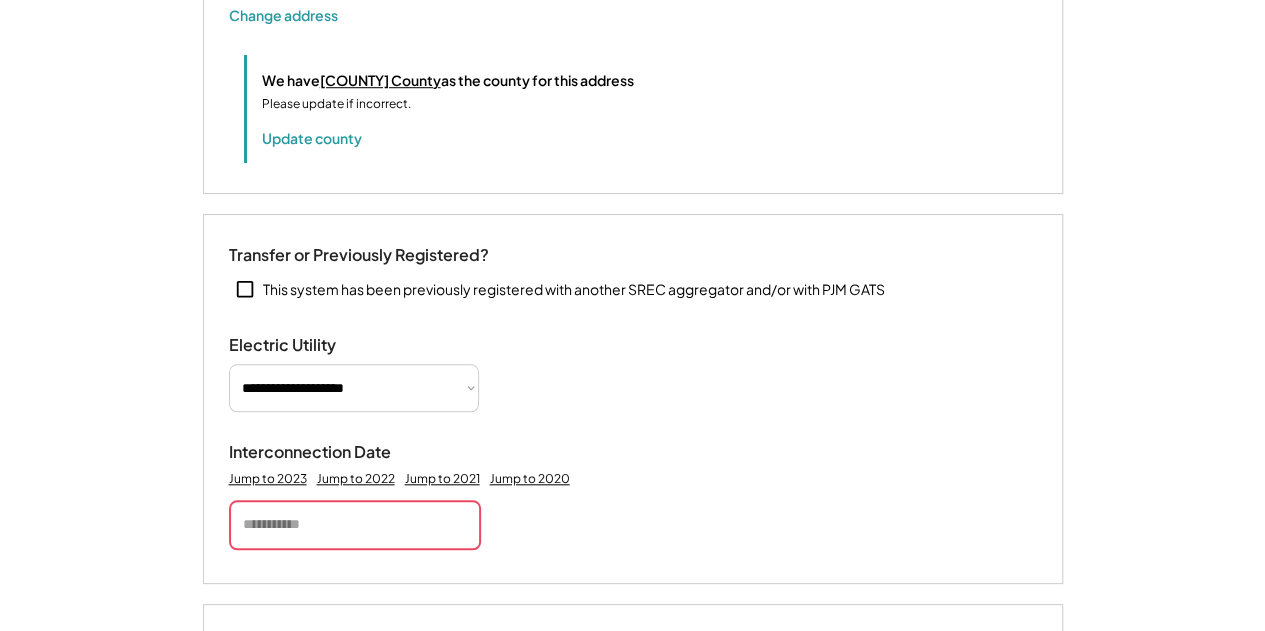 click at bounding box center [355, 525] 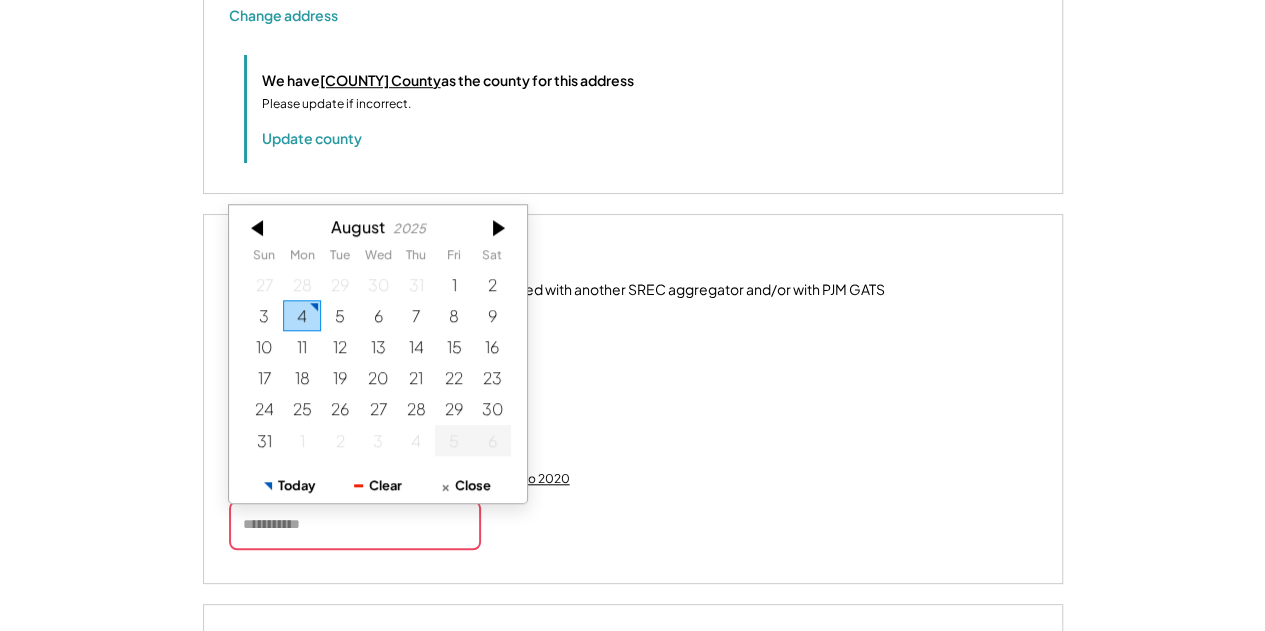 click on "2025" at bounding box center (409, 228) 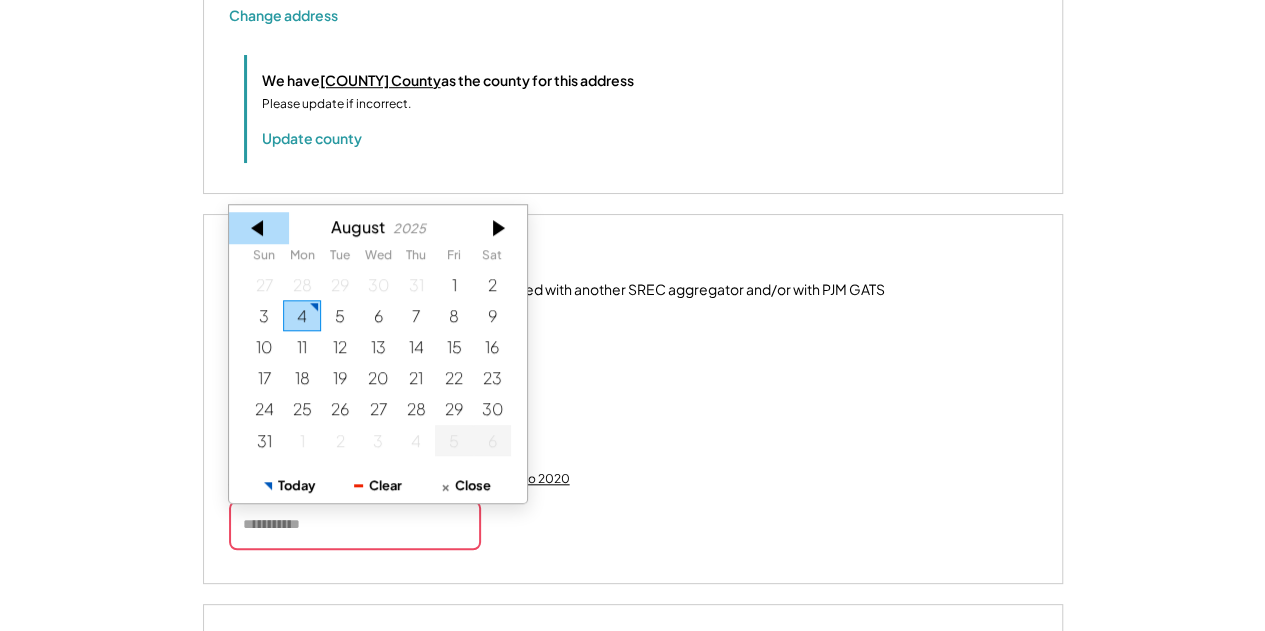 click at bounding box center (259, 227) 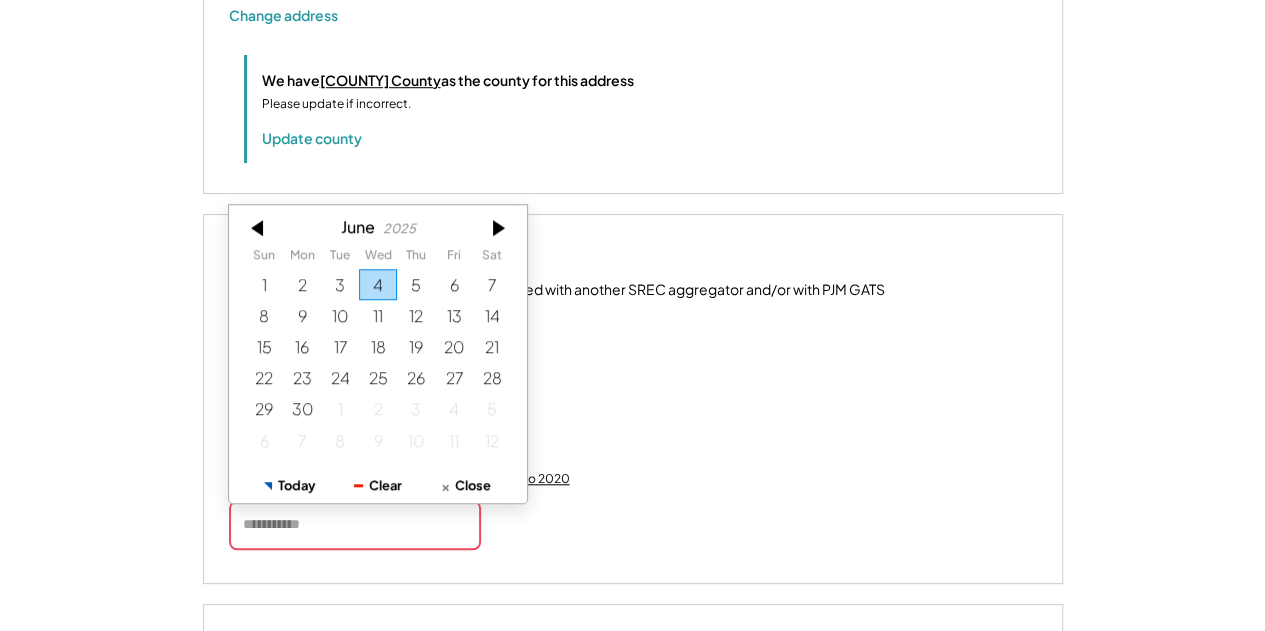 click at bounding box center (259, 227) 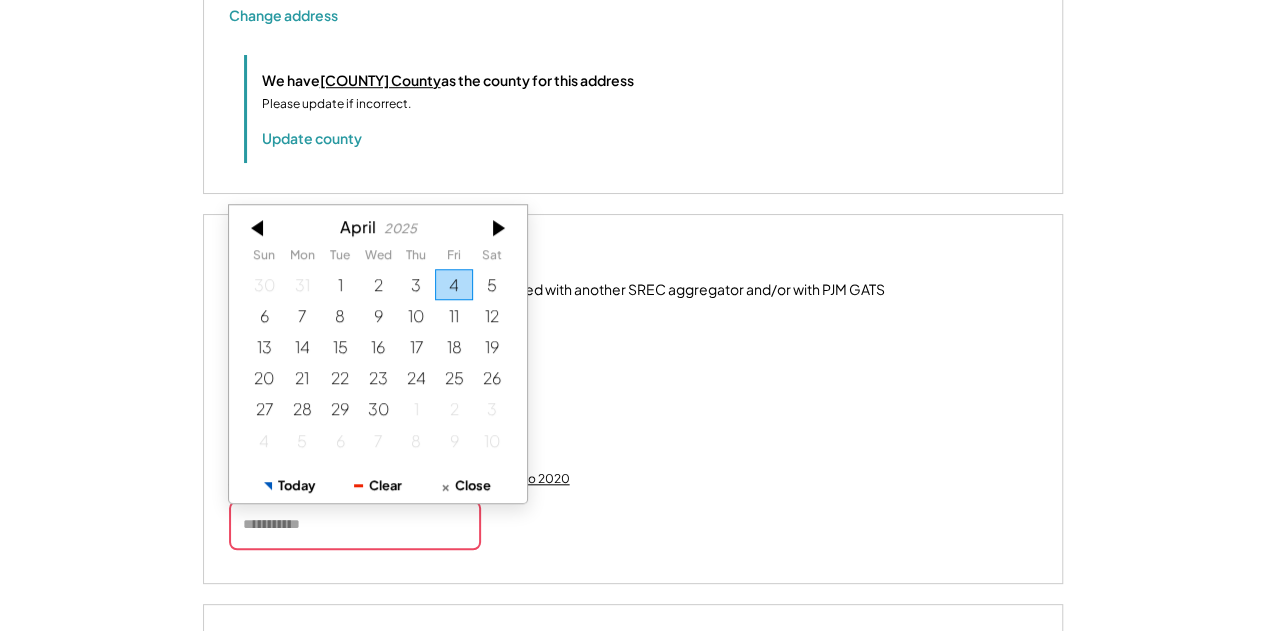 click at bounding box center [259, 227] 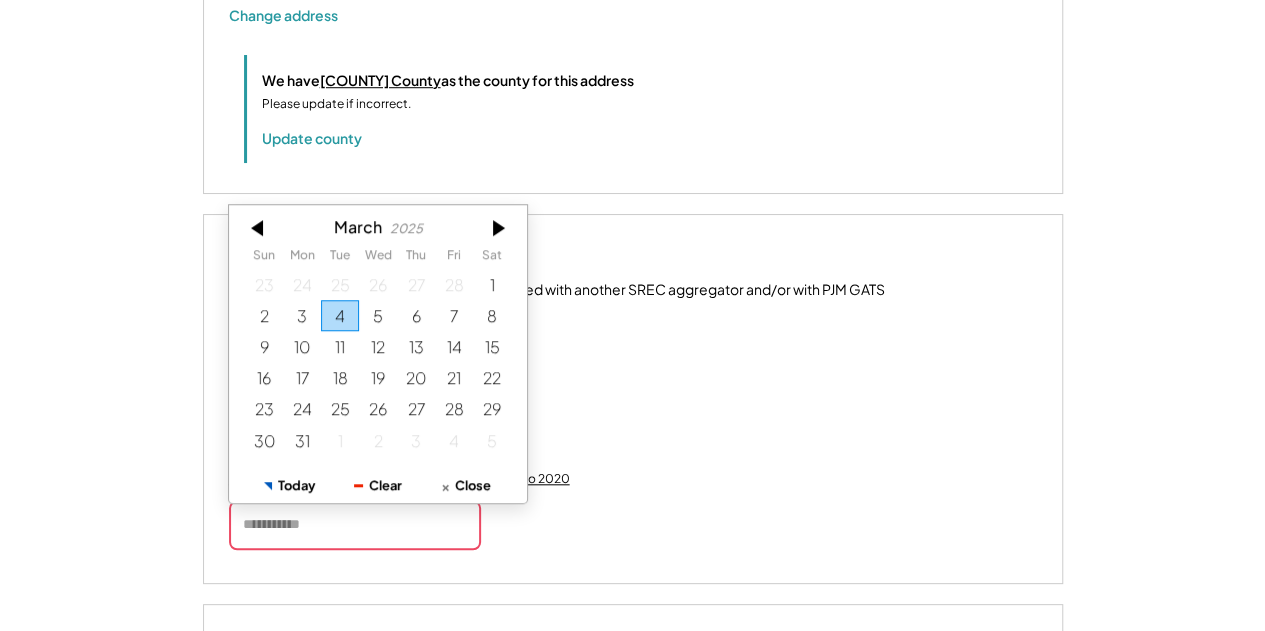 click at bounding box center [259, 227] 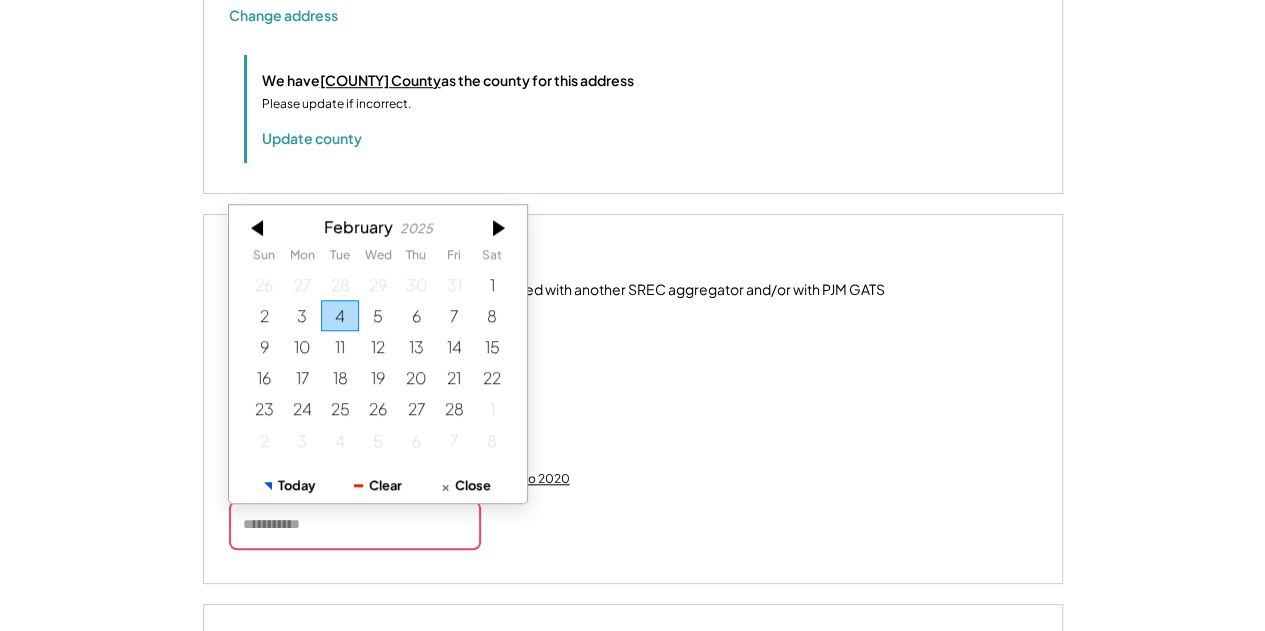 click at bounding box center [259, 227] 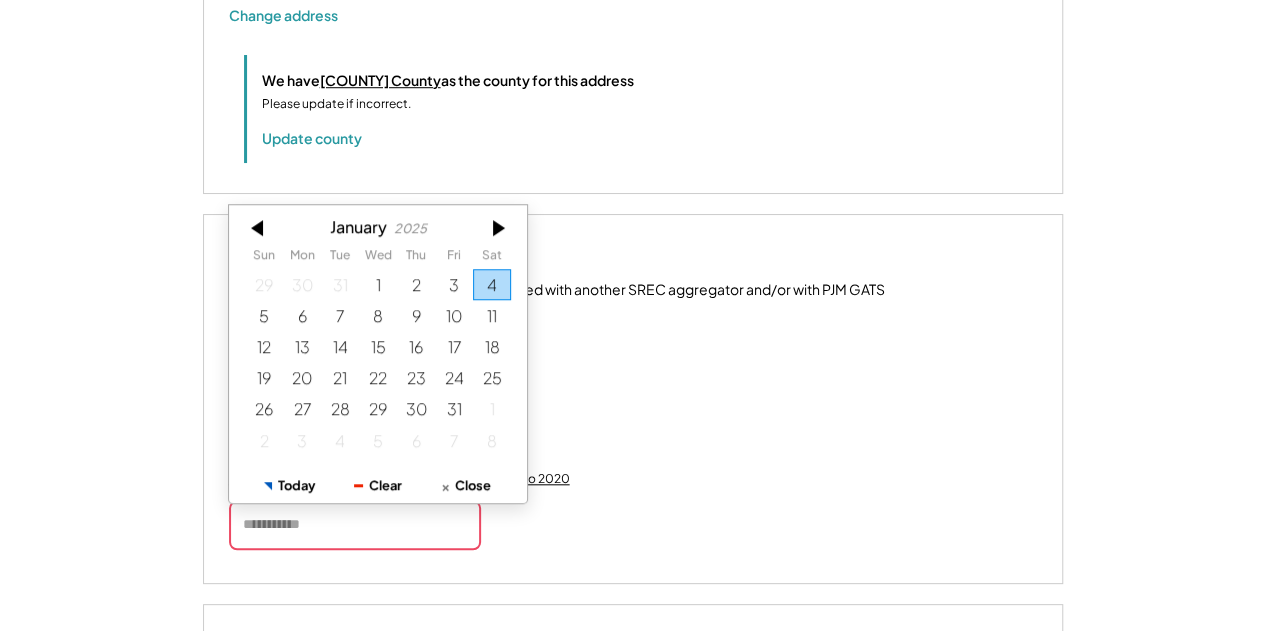 click at bounding box center [259, 227] 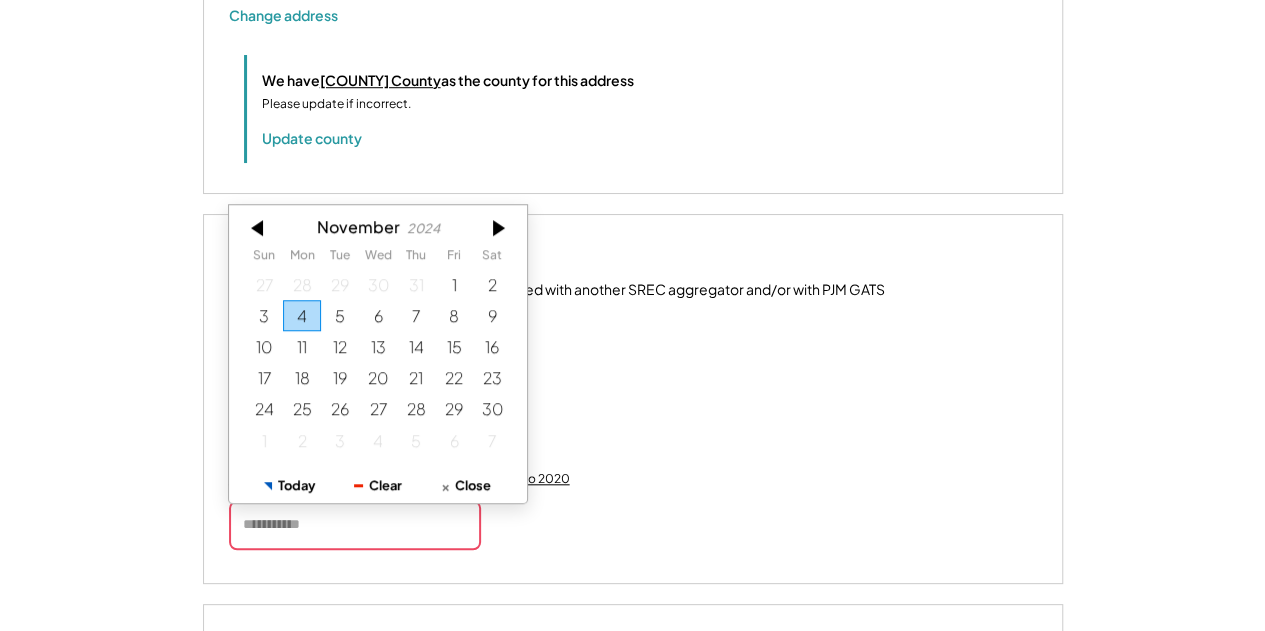 click at bounding box center [259, 227] 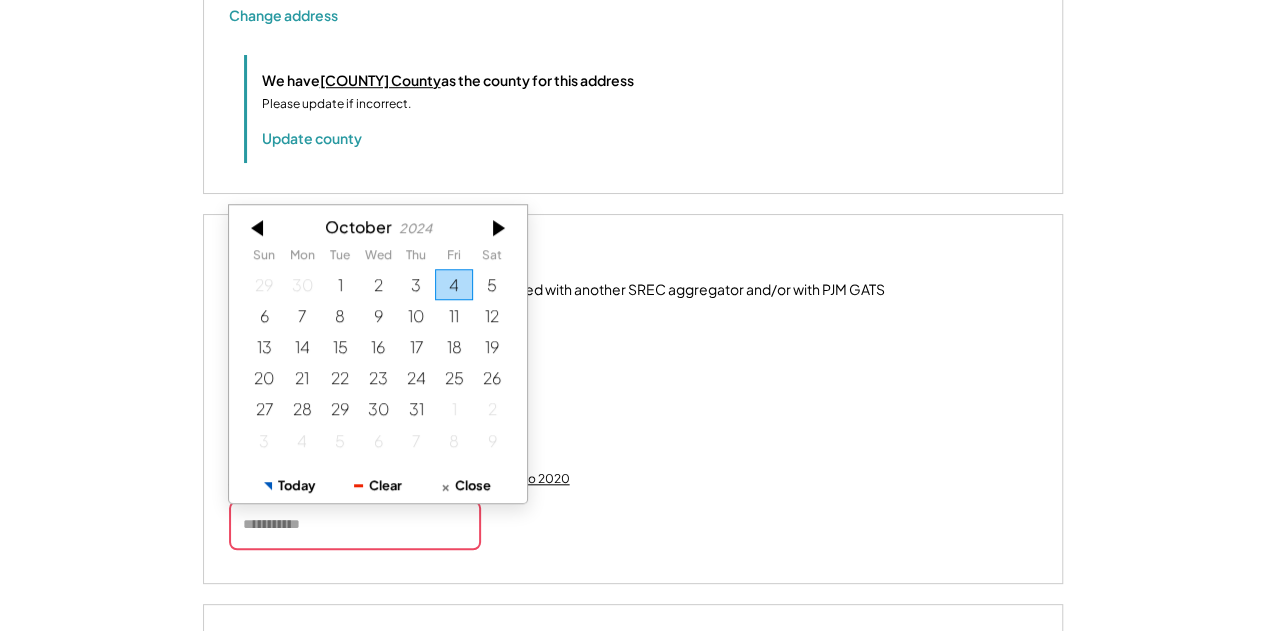 click at bounding box center [259, 227] 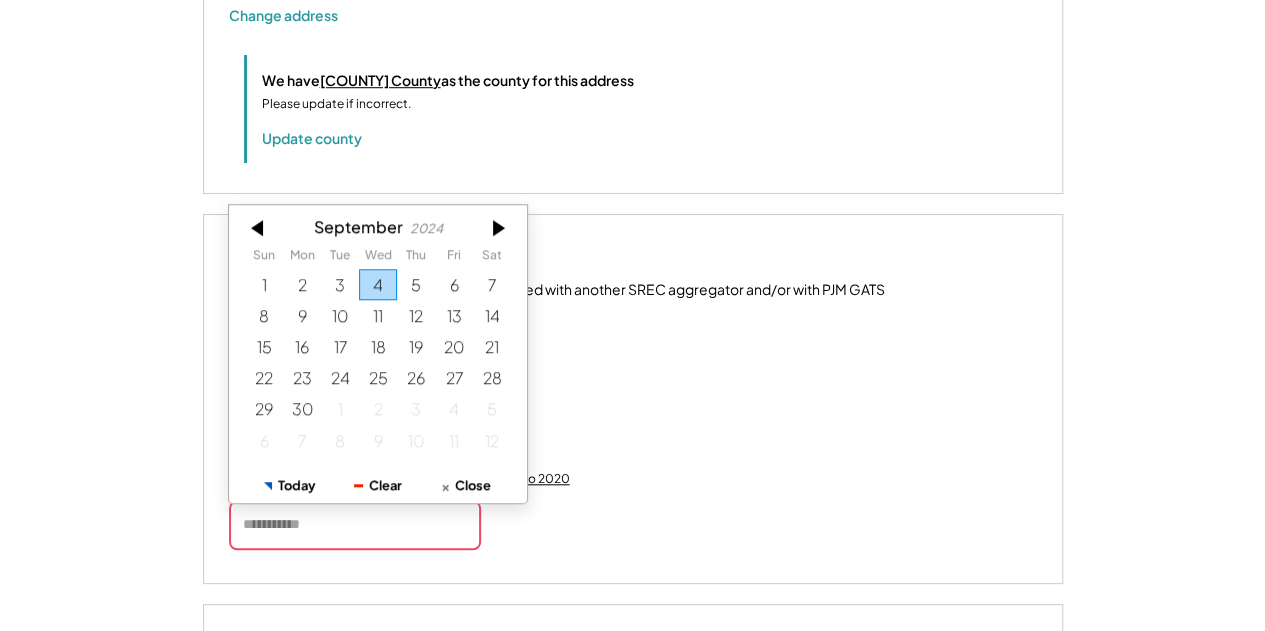 click at bounding box center [259, 227] 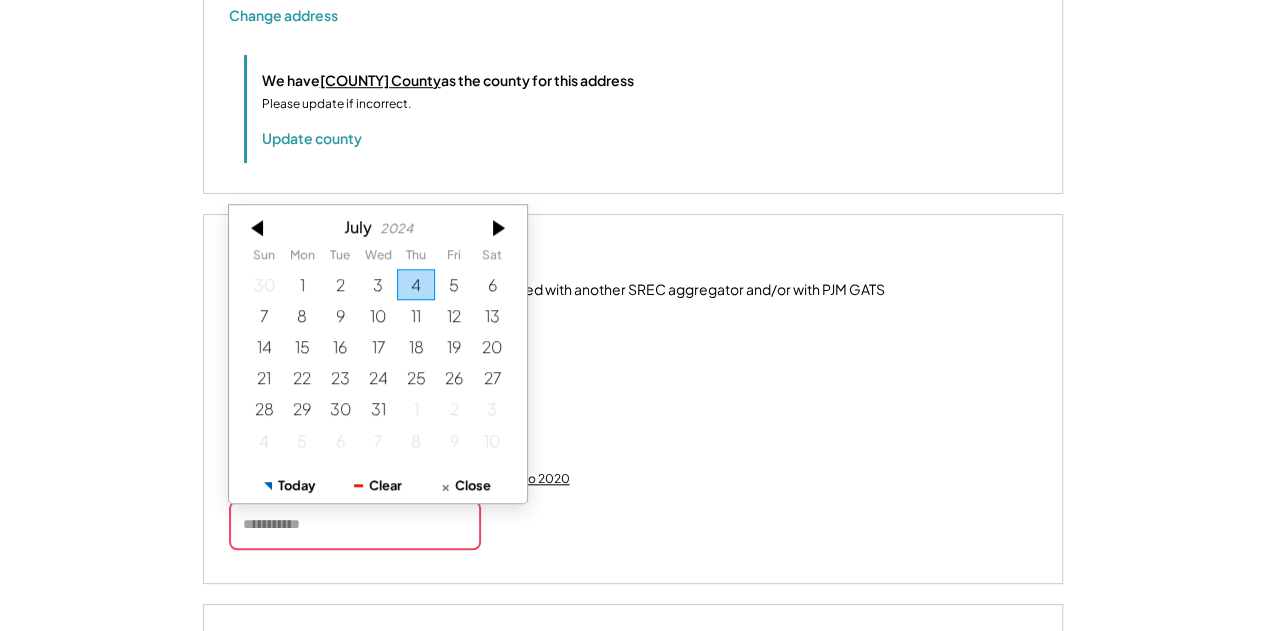 click at bounding box center [259, 227] 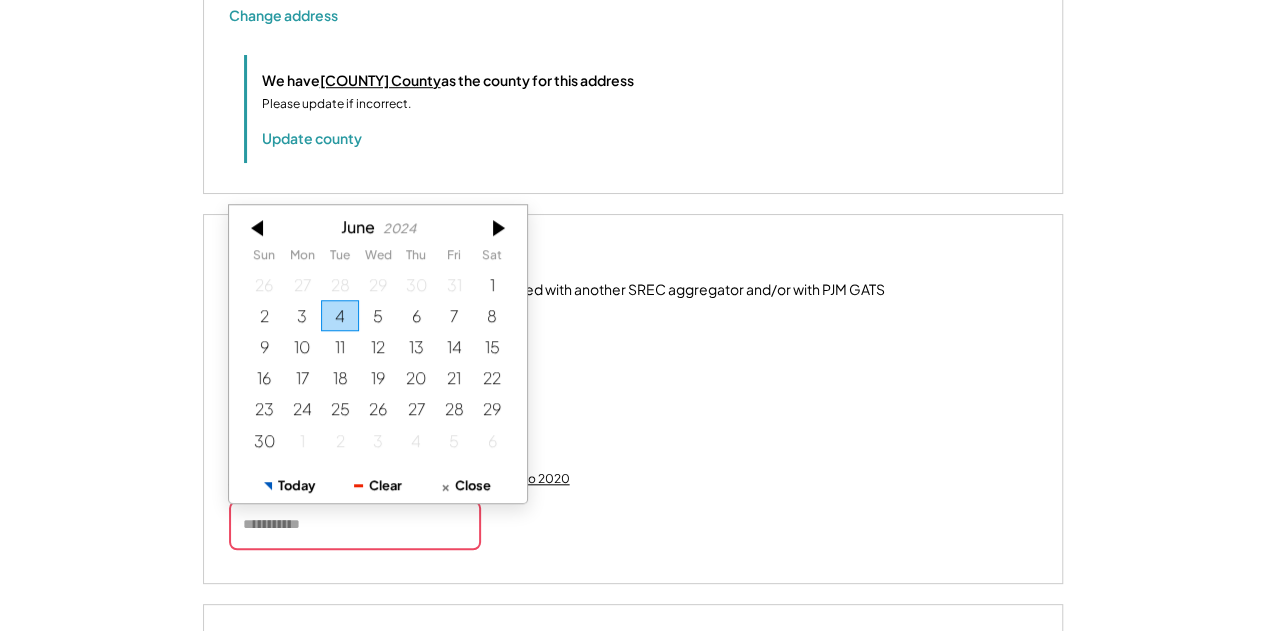 click at bounding box center (259, 227) 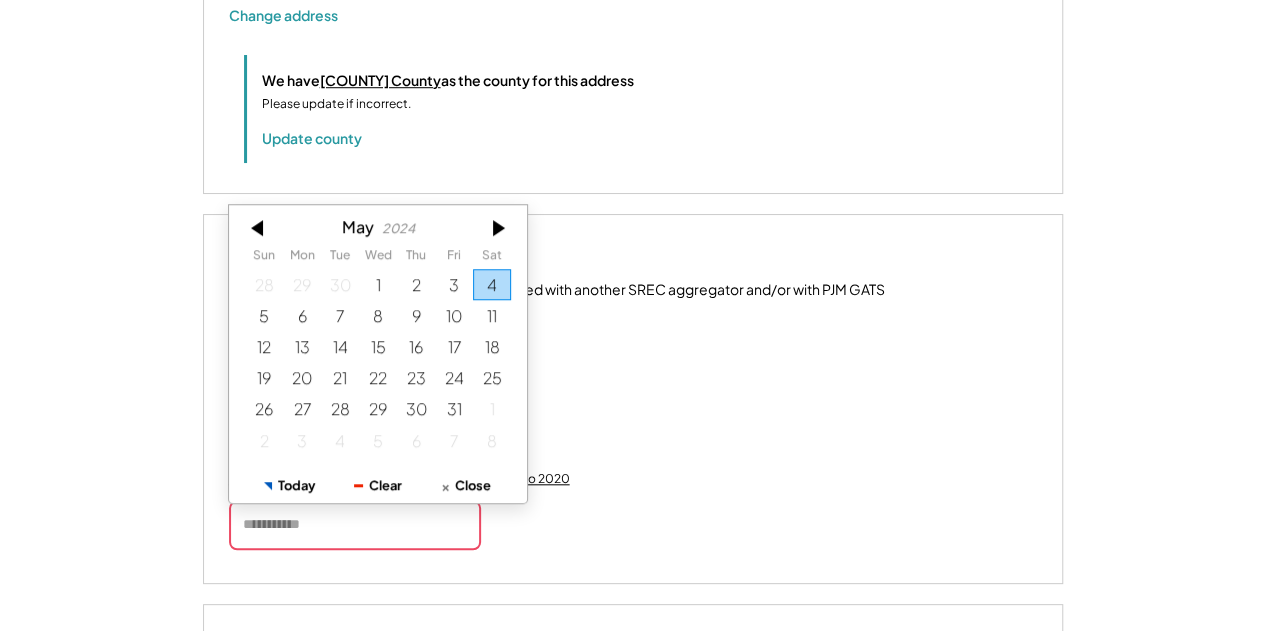 click at bounding box center (259, 227) 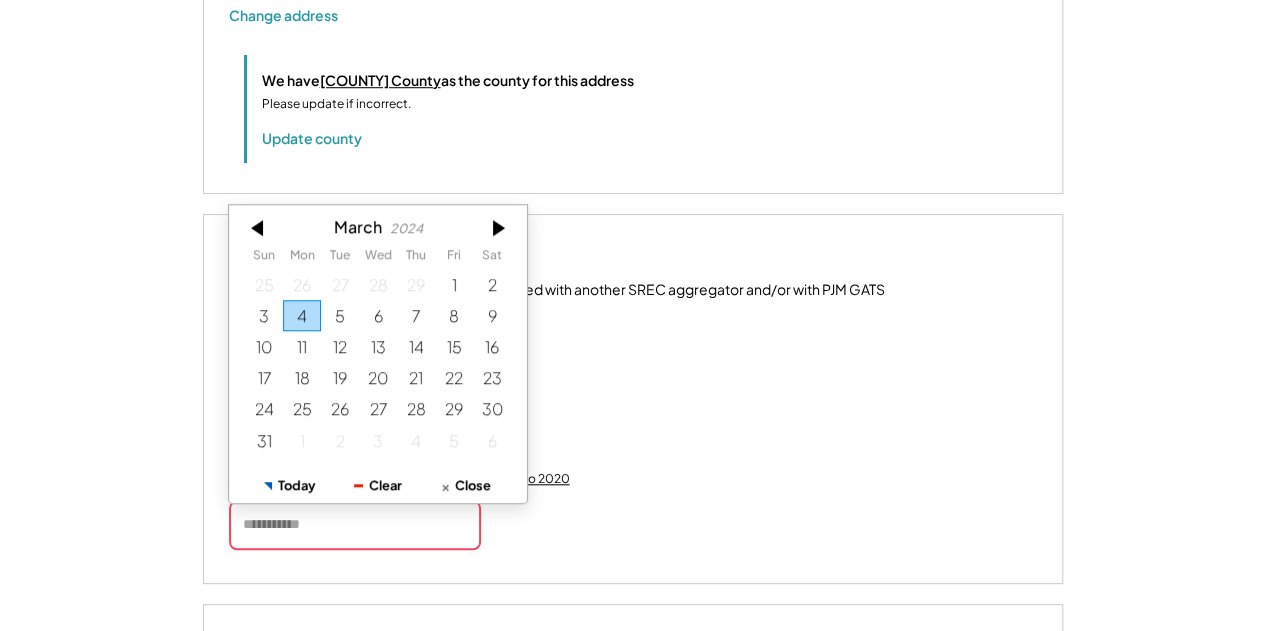 click at bounding box center [259, 227] 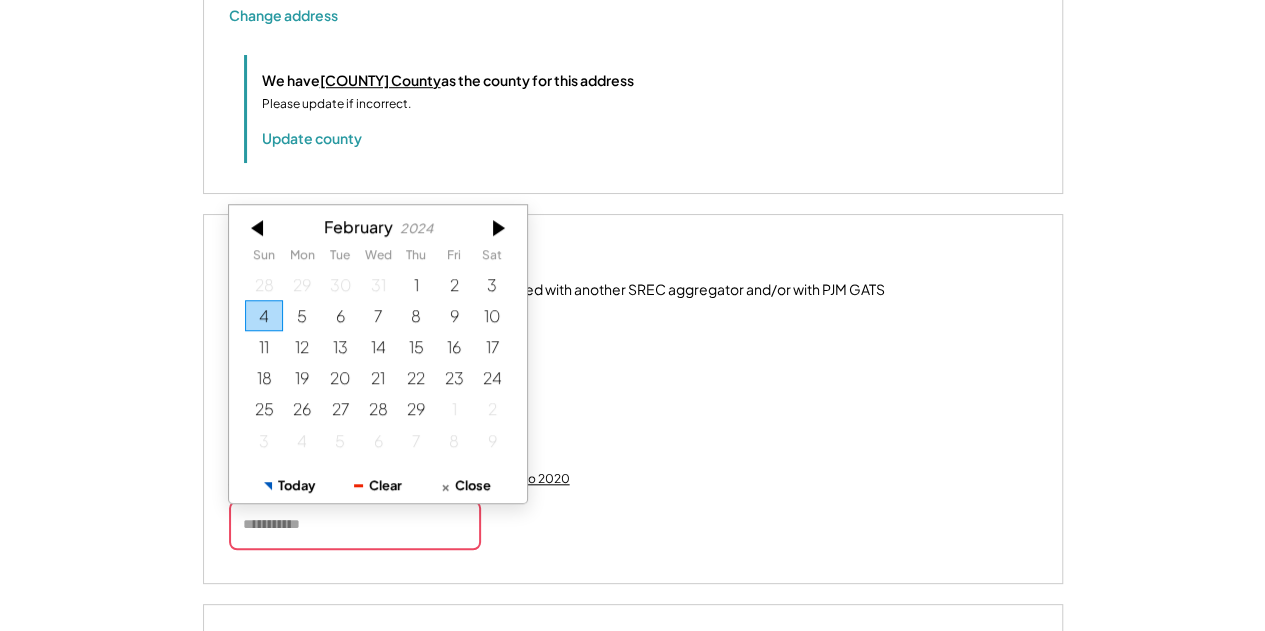 click on "2024" at bounding box center [416, 228] 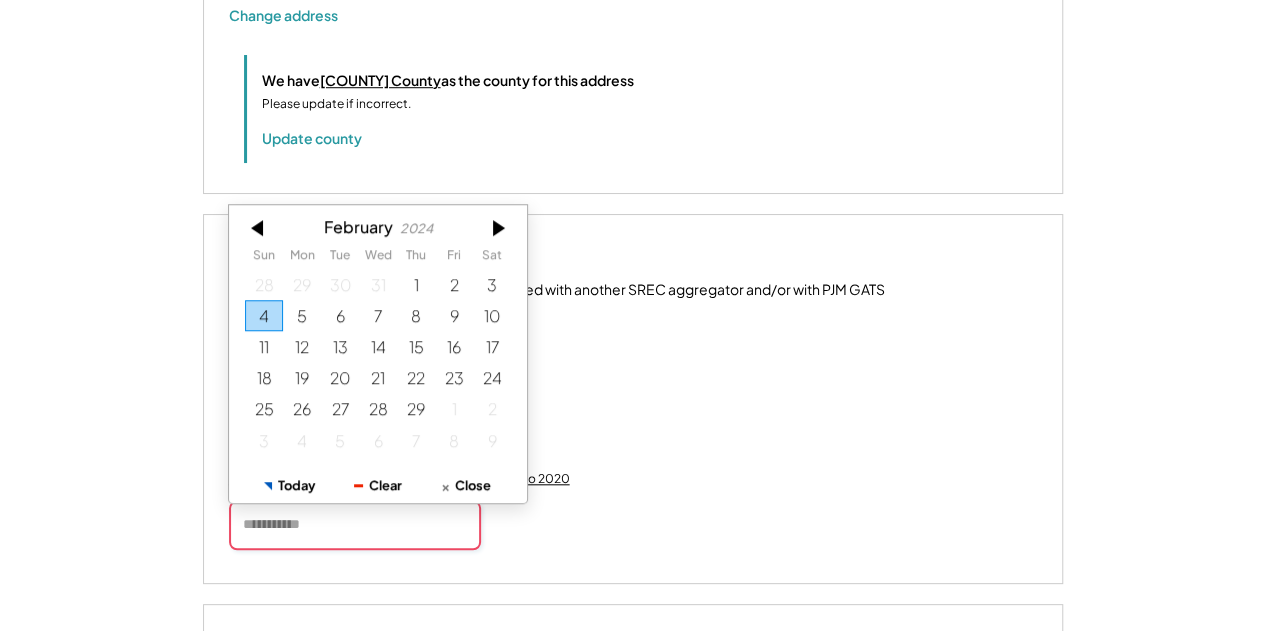 click at bounding box center [355, 525] 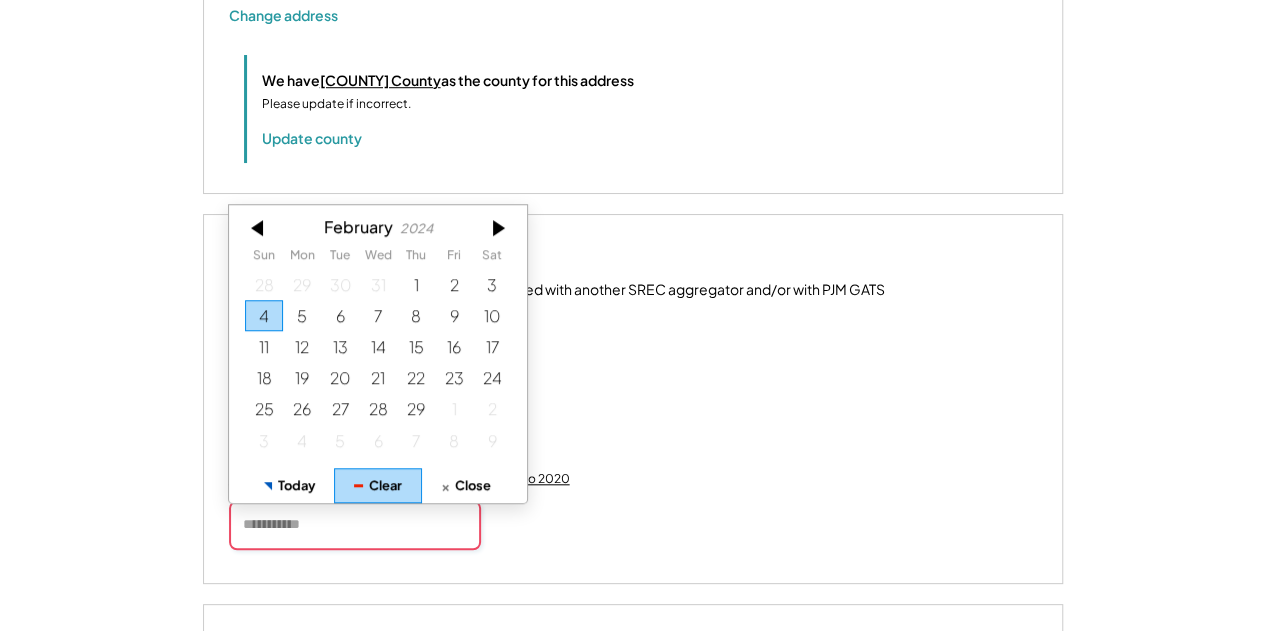 click on "Clear" at bounding box center (378, 484) 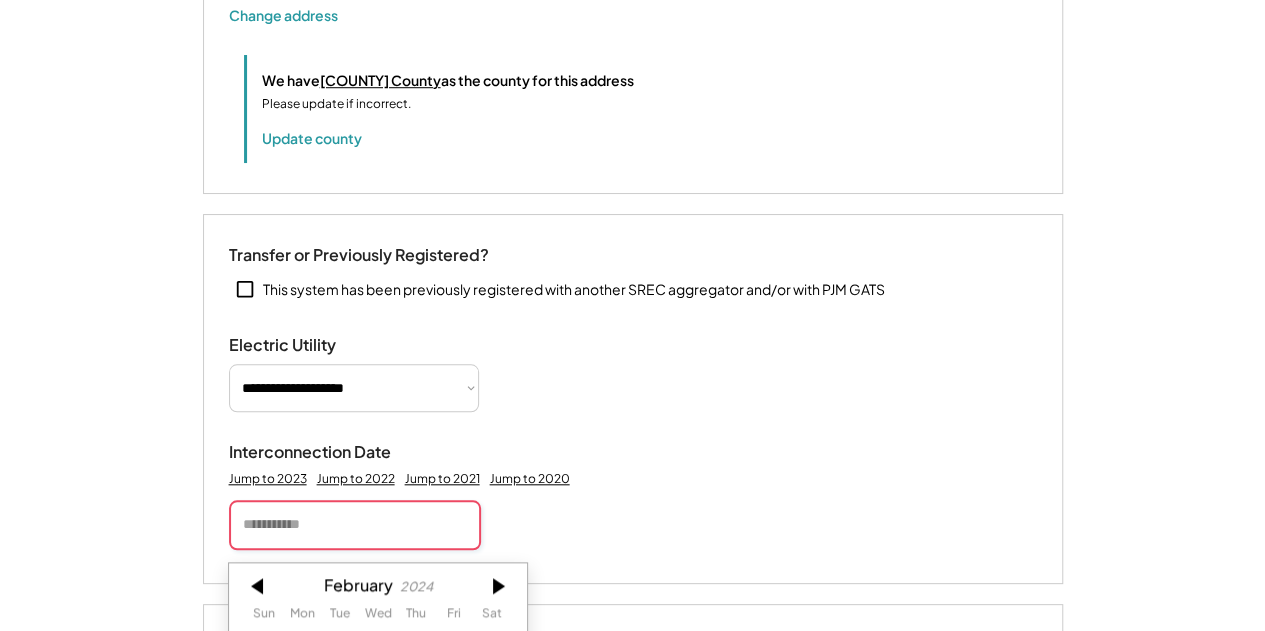click at bounding box center (355, 525) 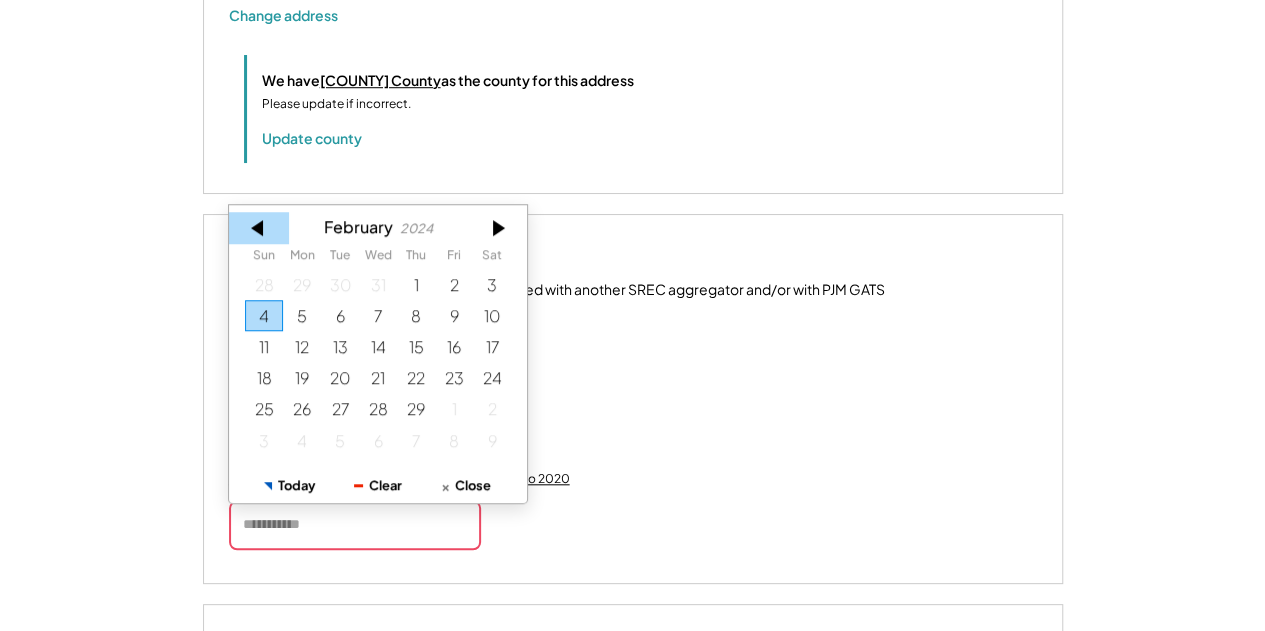 click at bounding box center [259, 227] 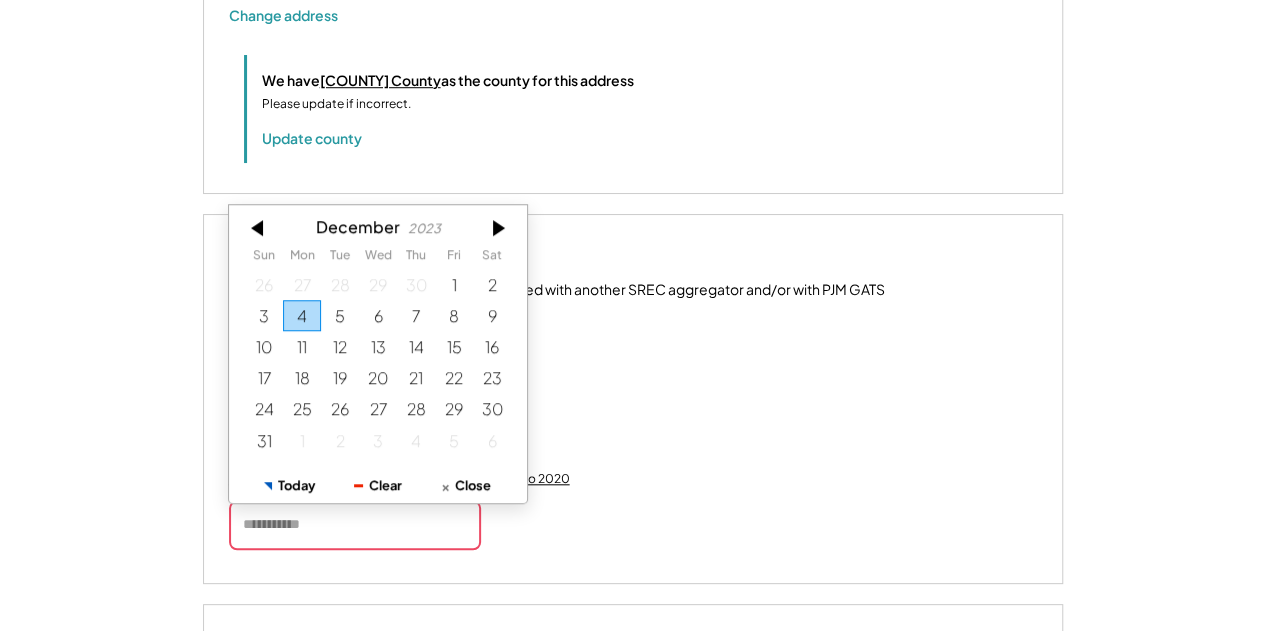 click at bounding box center [259, 227] 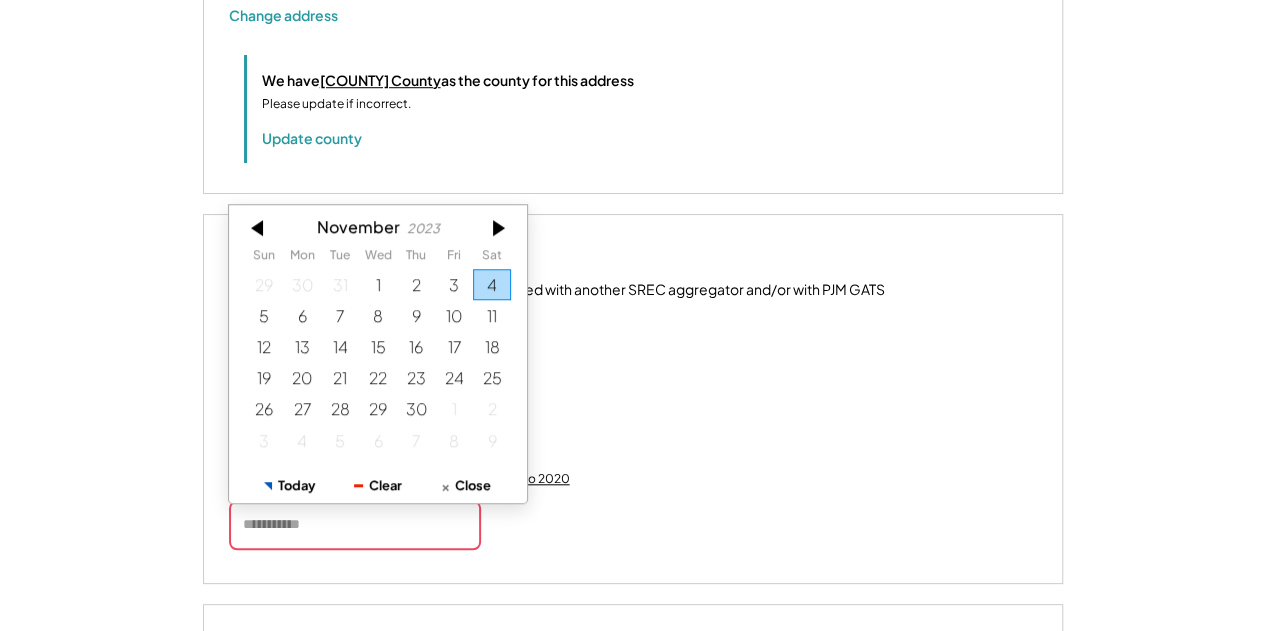 click at bounding box center [259, 227] 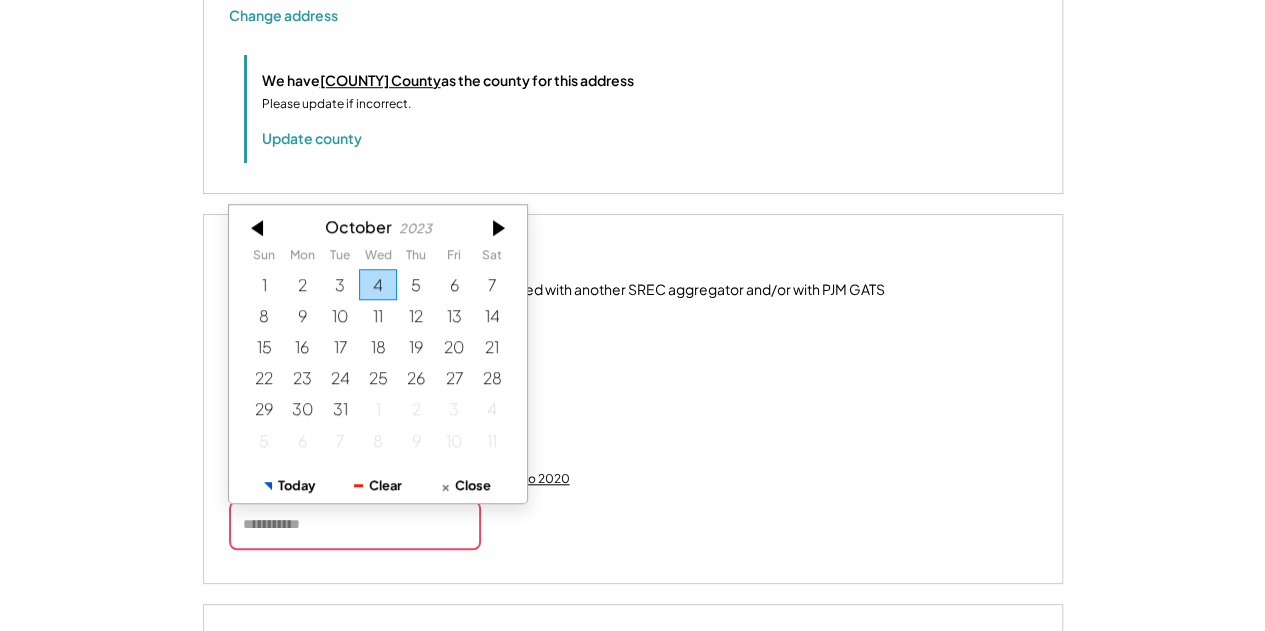 click at bounding box center [259, 227] 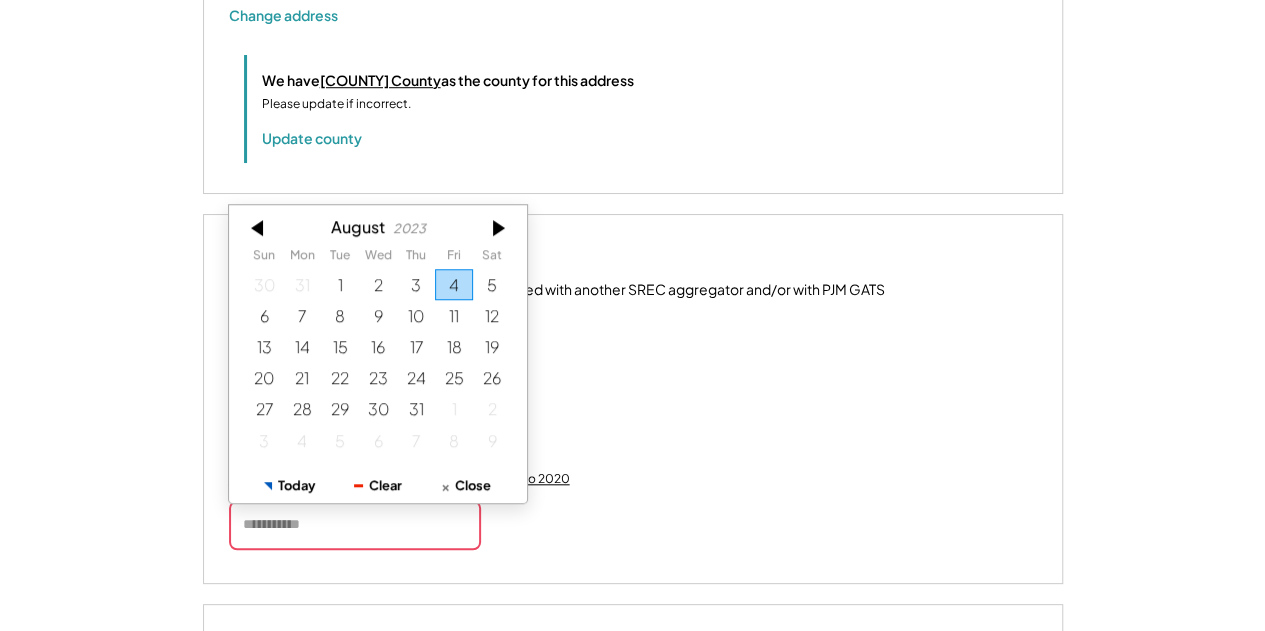 click at bounding box center (259, 227) 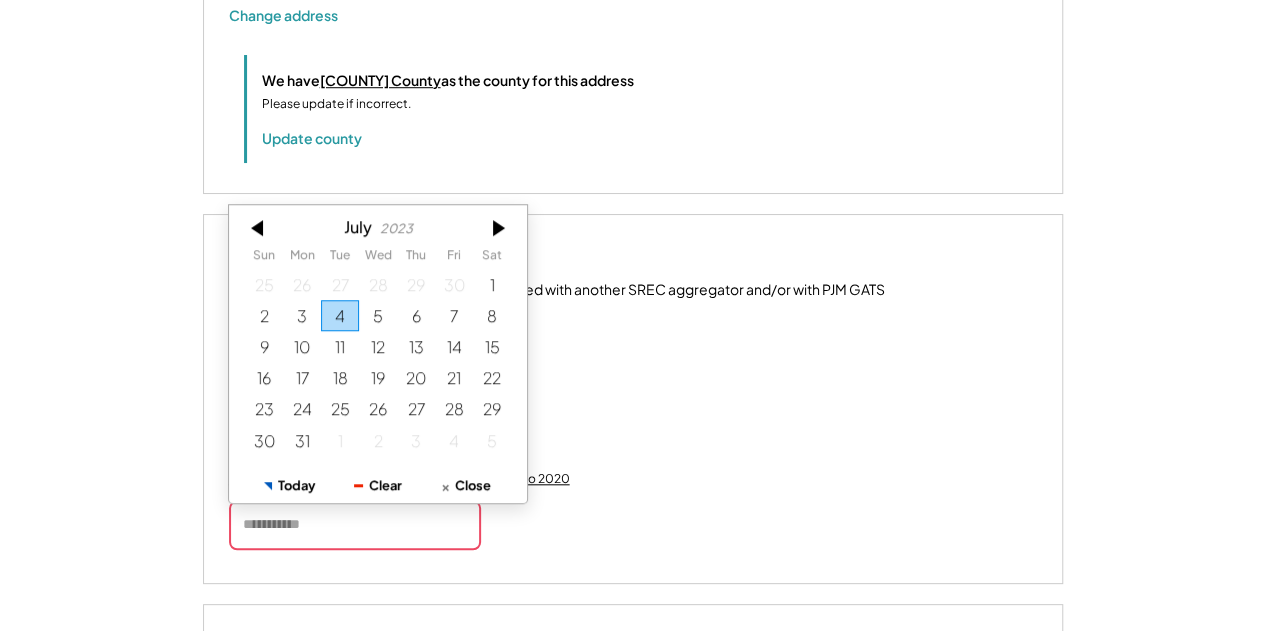 click at bounding box center (259, 227) 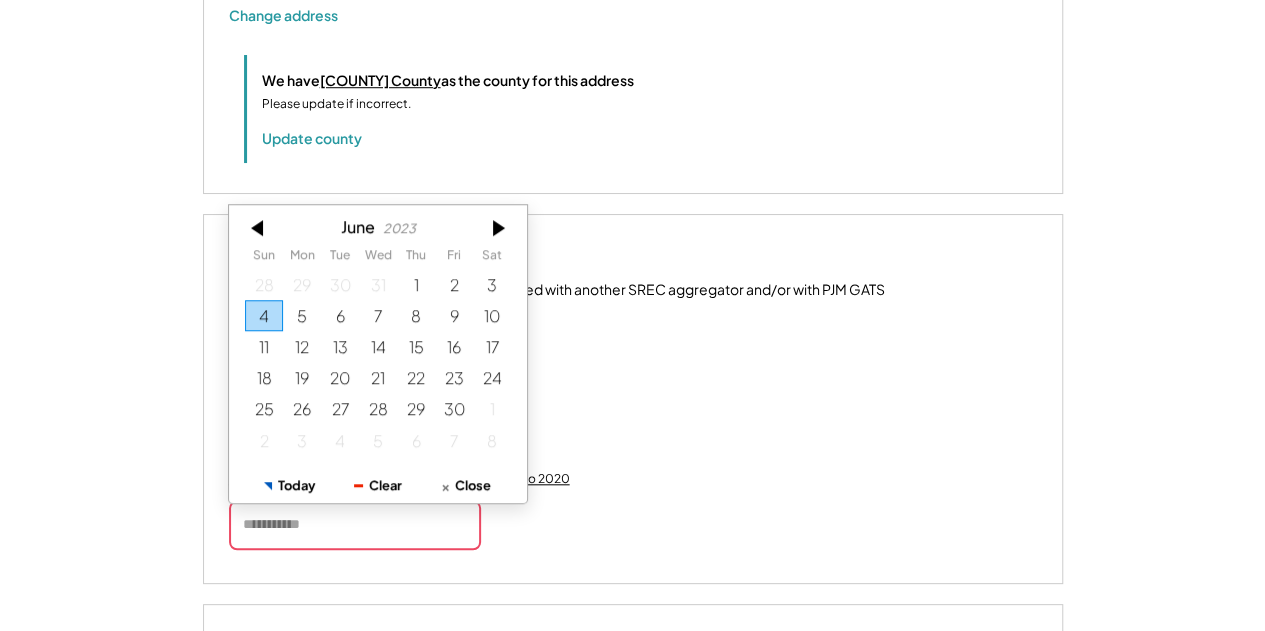 click at bounding box center [259, 227] 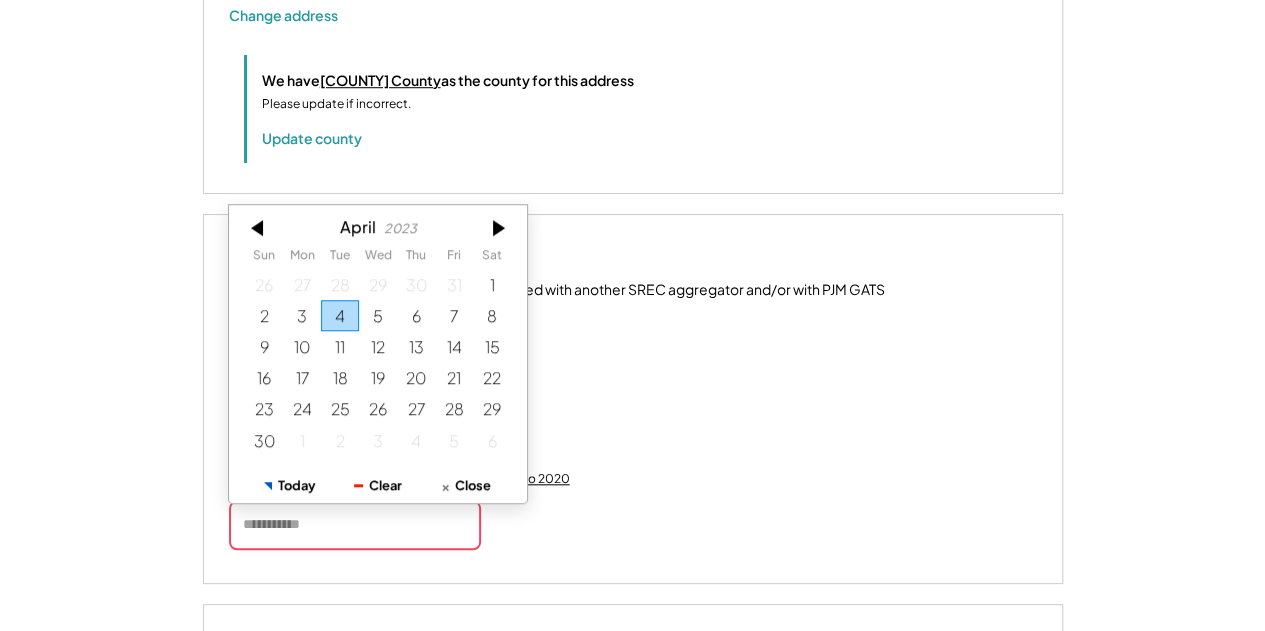 click at bounding box center (259, 227) 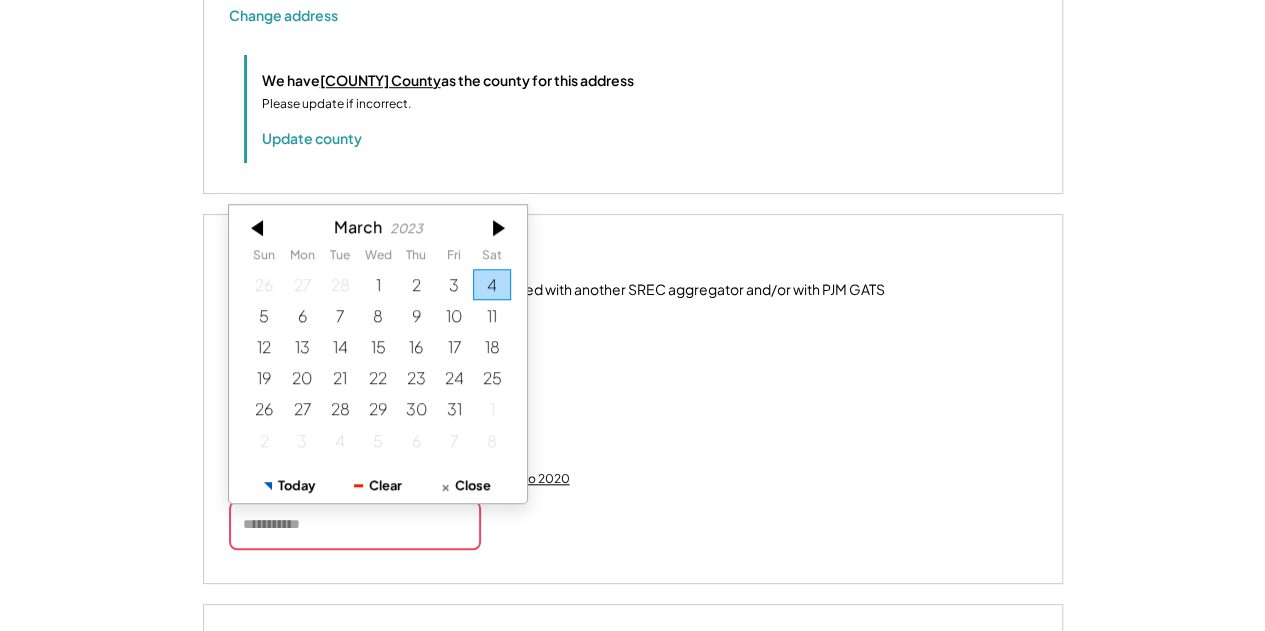 click at bounding box center [259, 227] 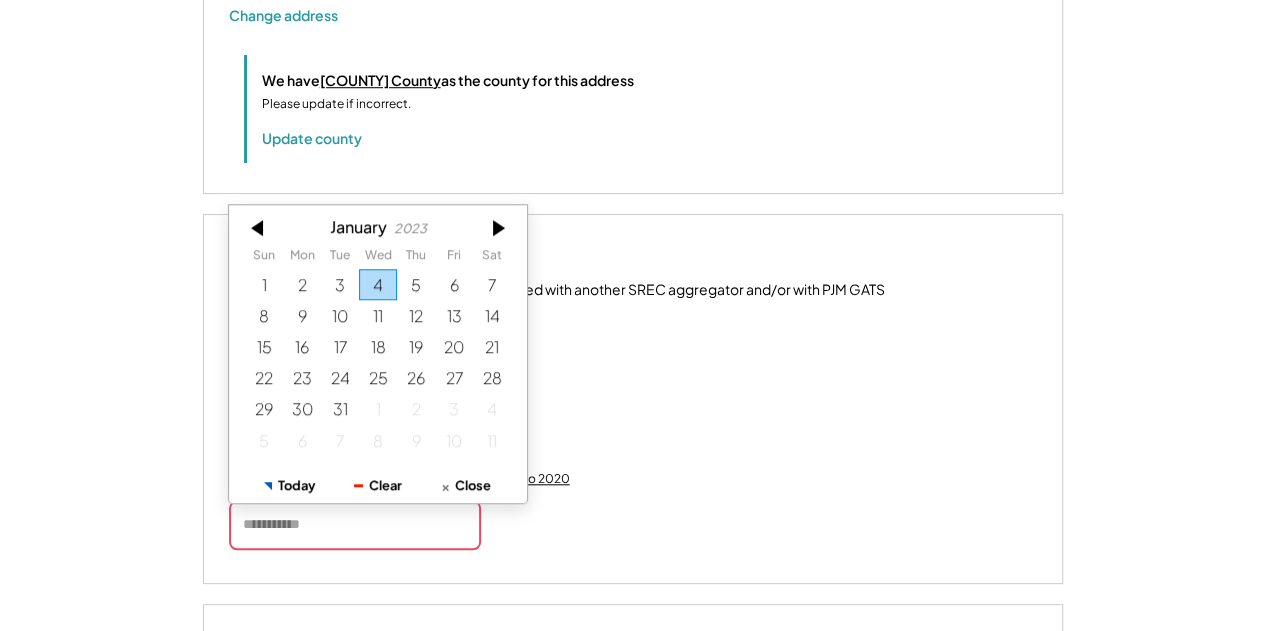 click at bounding box center [259, 227] 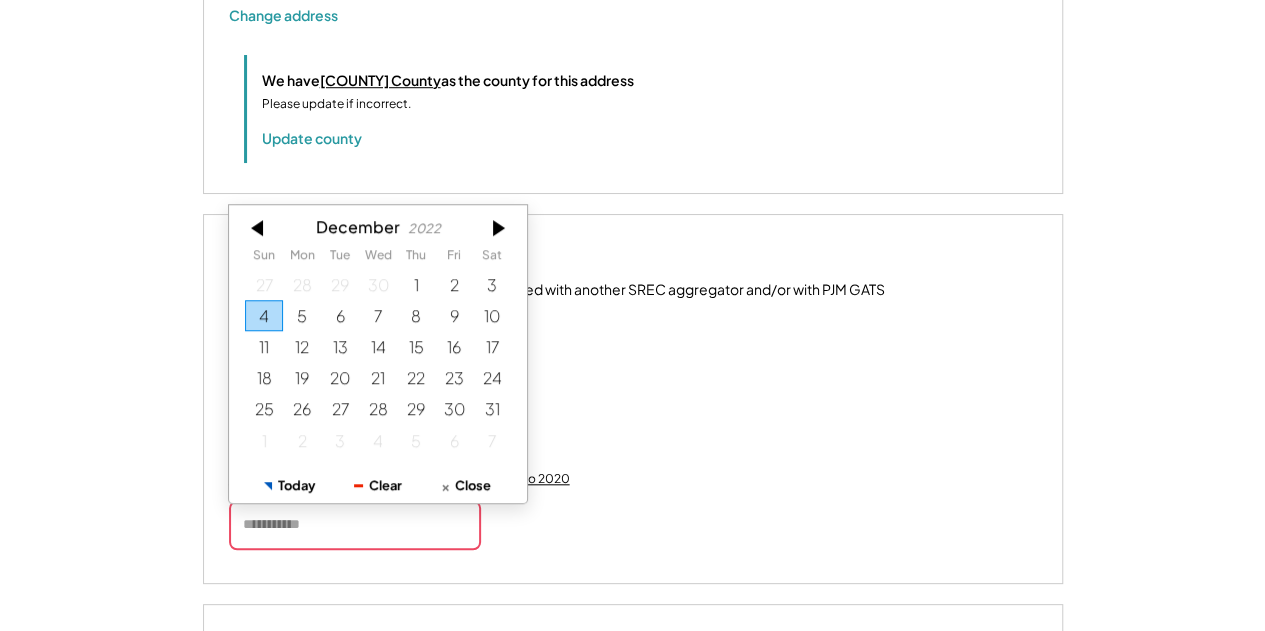 click at bounding box center [259, 227] 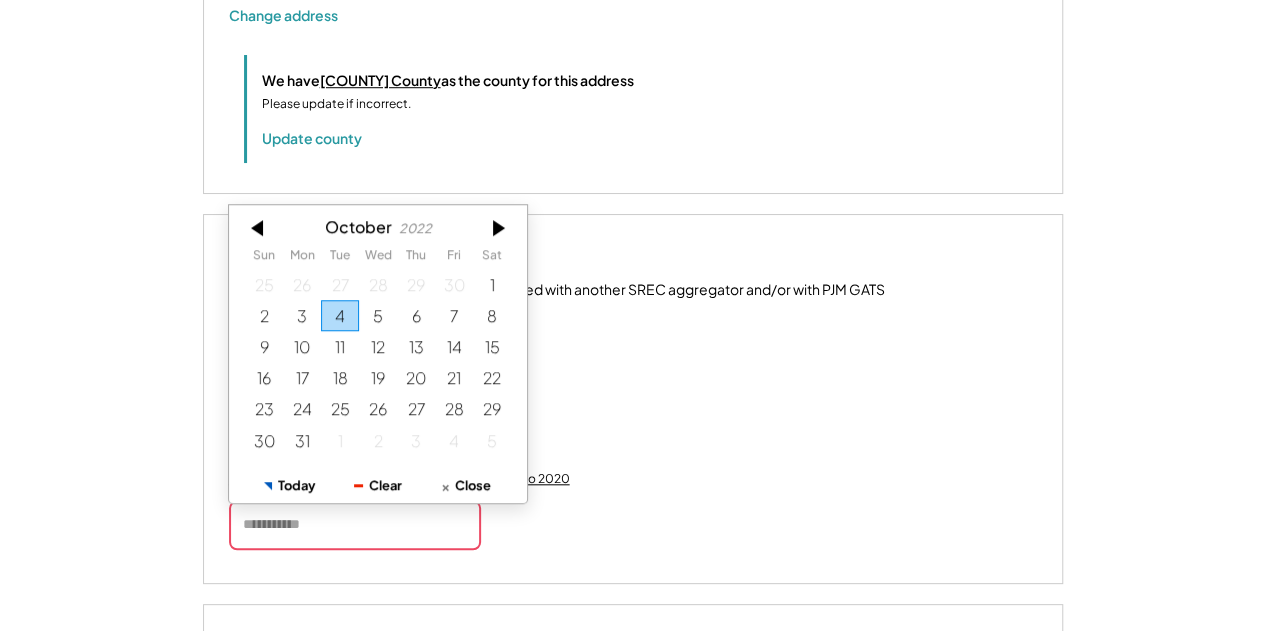 click at bounding box center (259, 227) 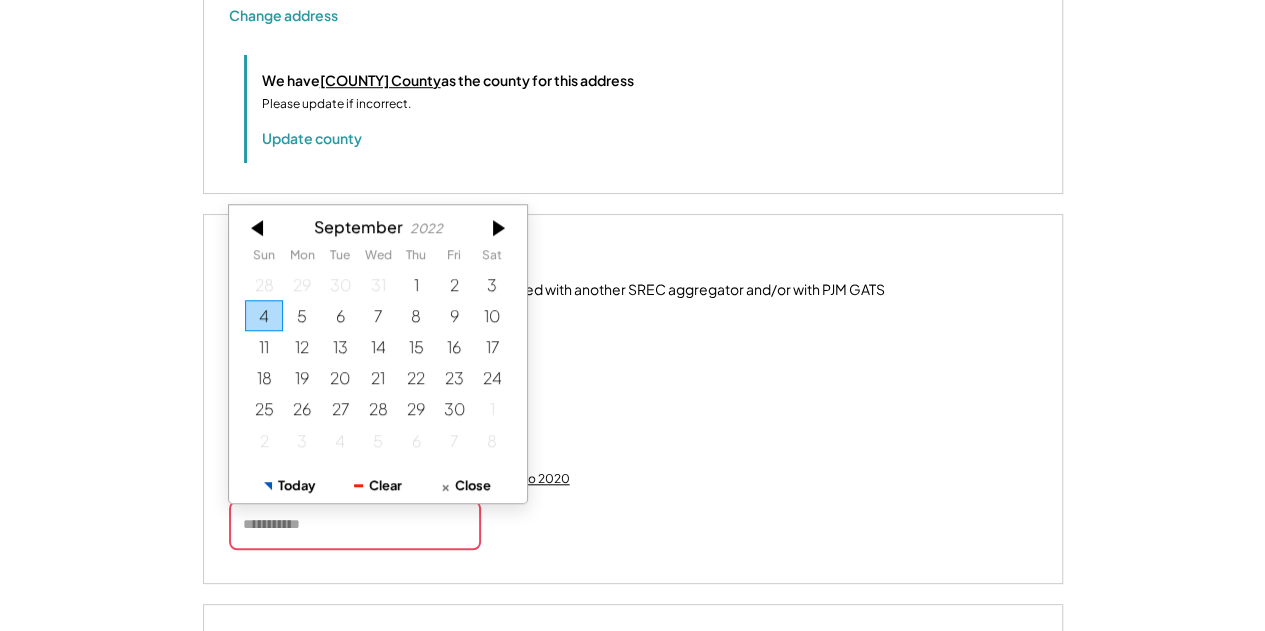 click at bounding box center (259, 227) 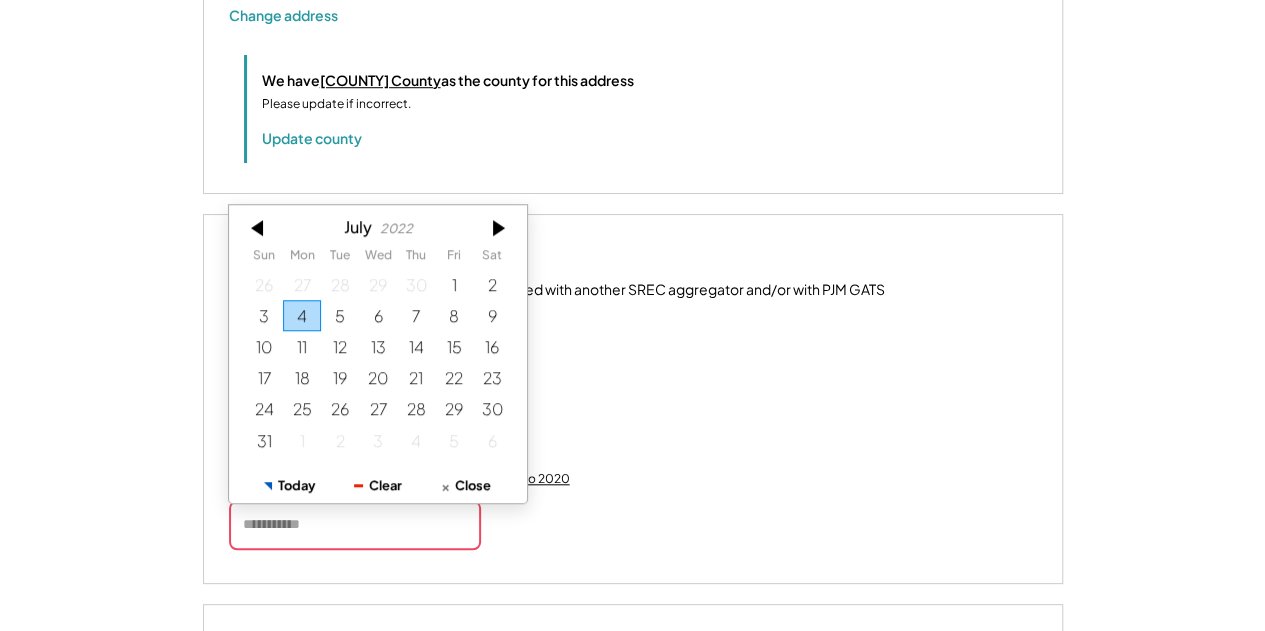 click at bounding box center (259, 227) 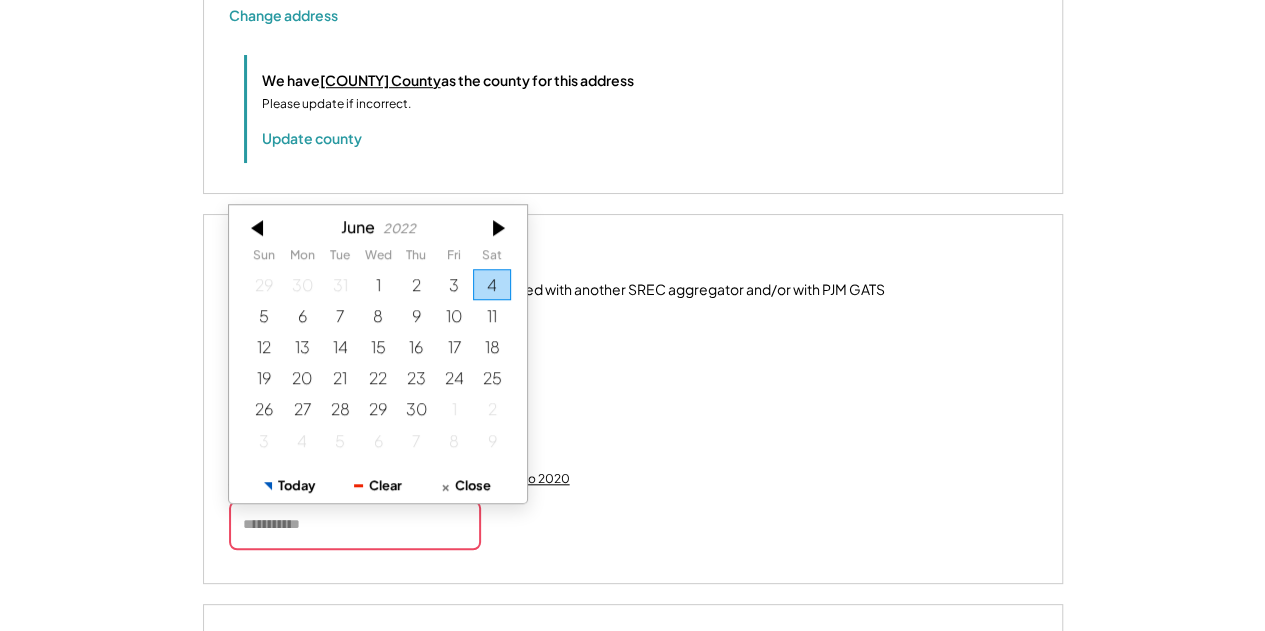 click at bounding box center (259, 227) 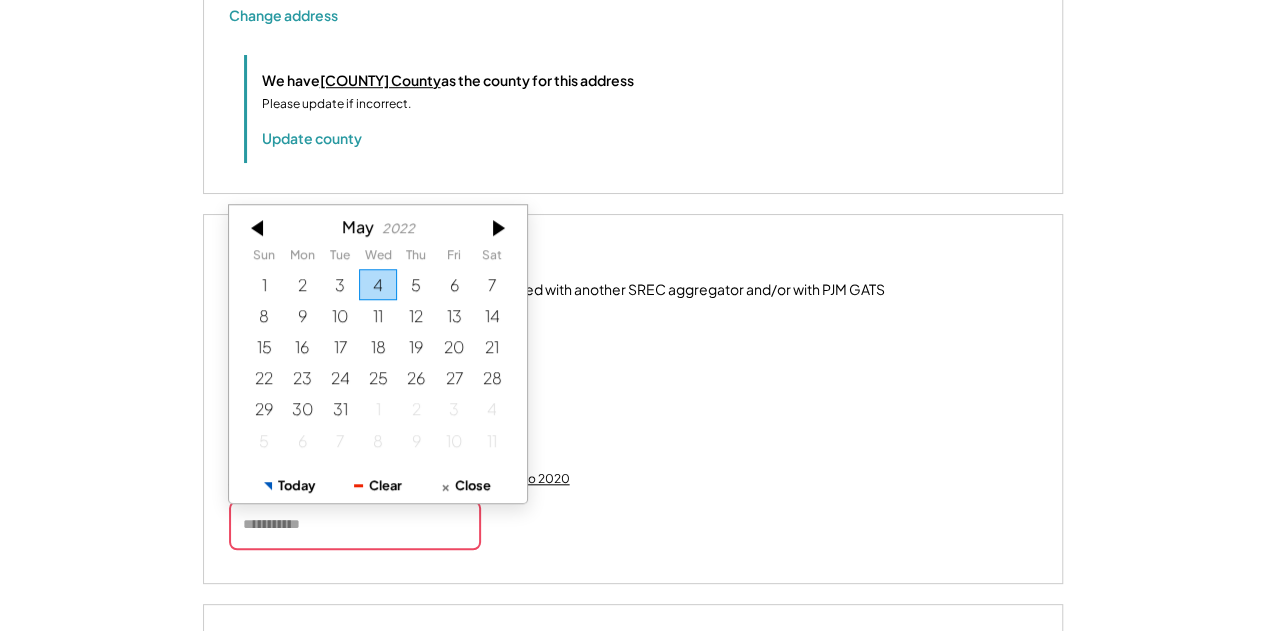 click at bounding box center [259, 227] 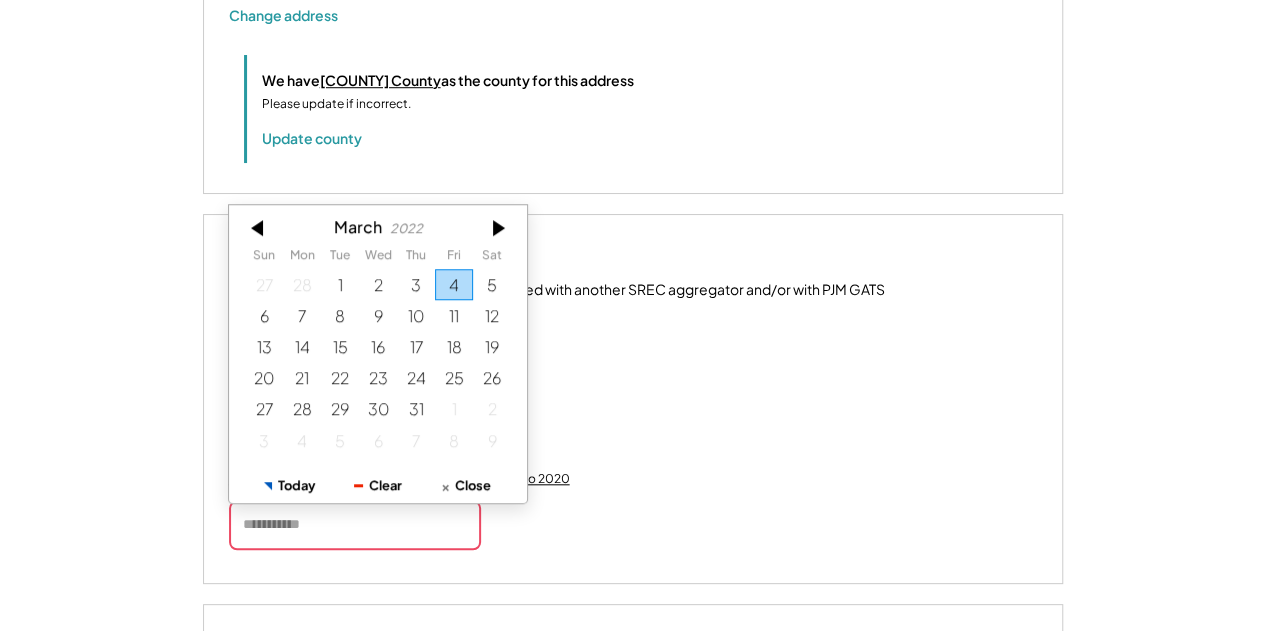 click at bounding box center (259, 227) 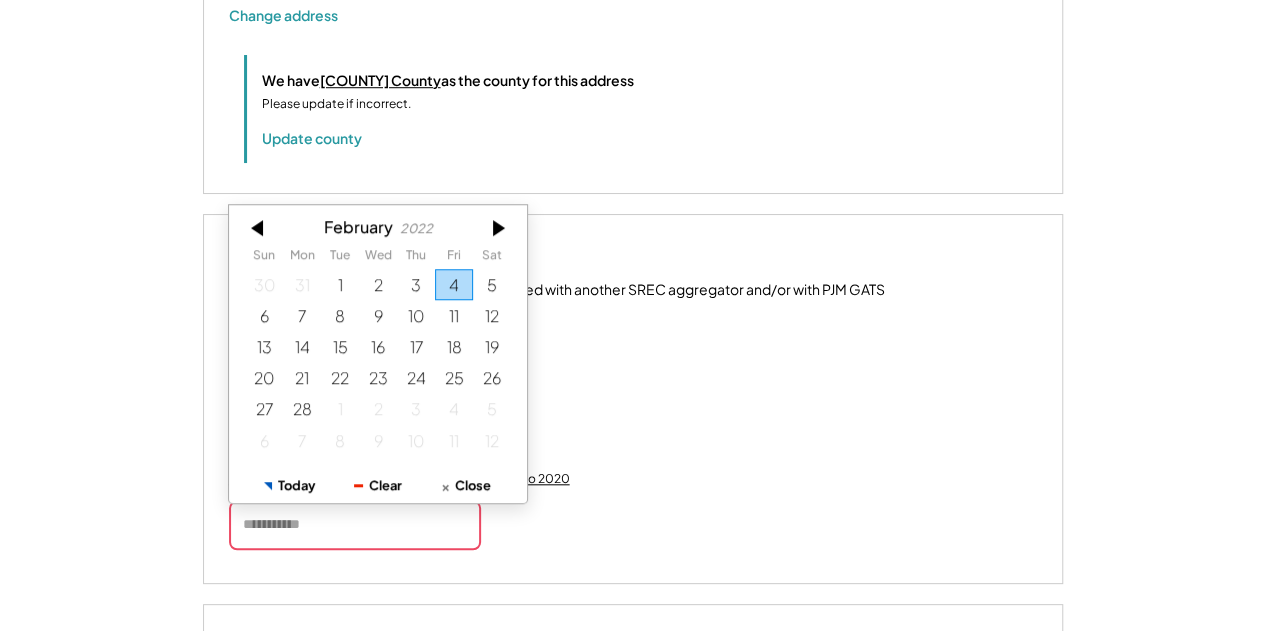 click at bounding box center (259, 227) 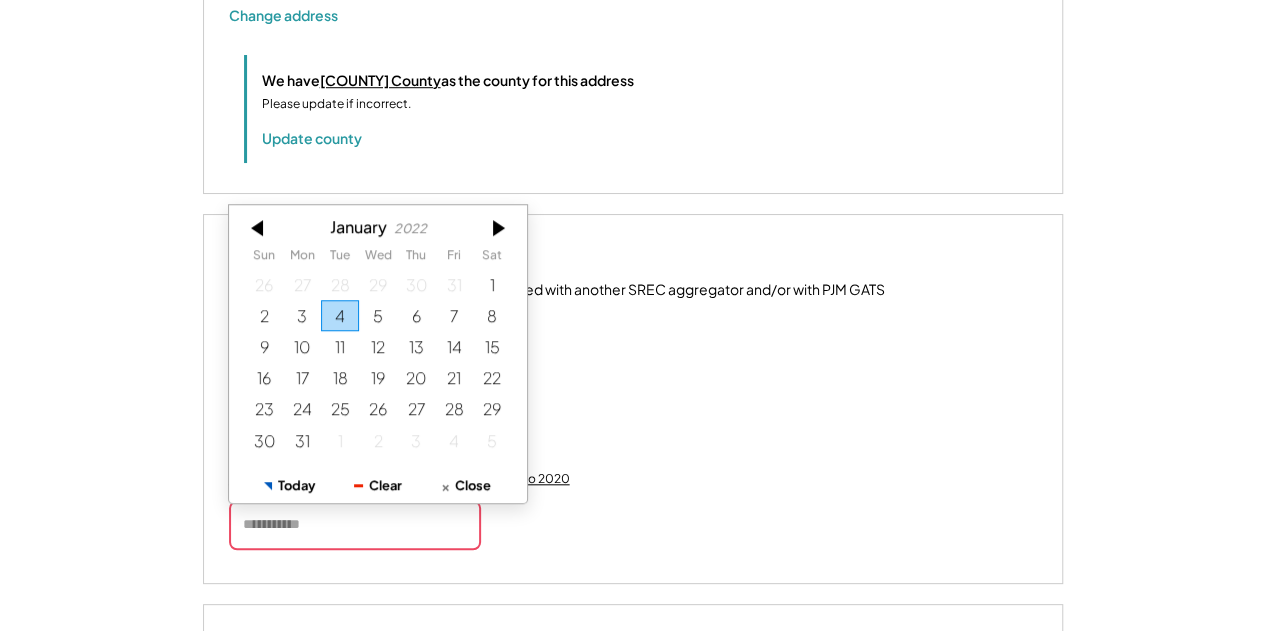 click at bounding box center (259, 227) 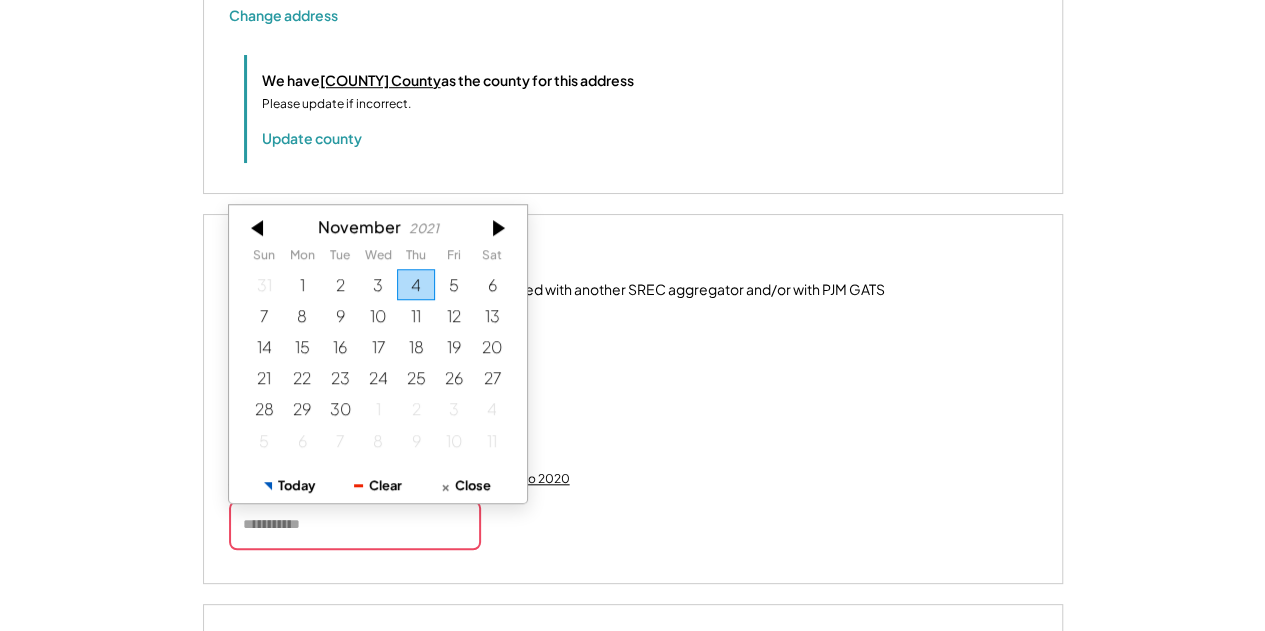 click at bounding box center (259, 227) 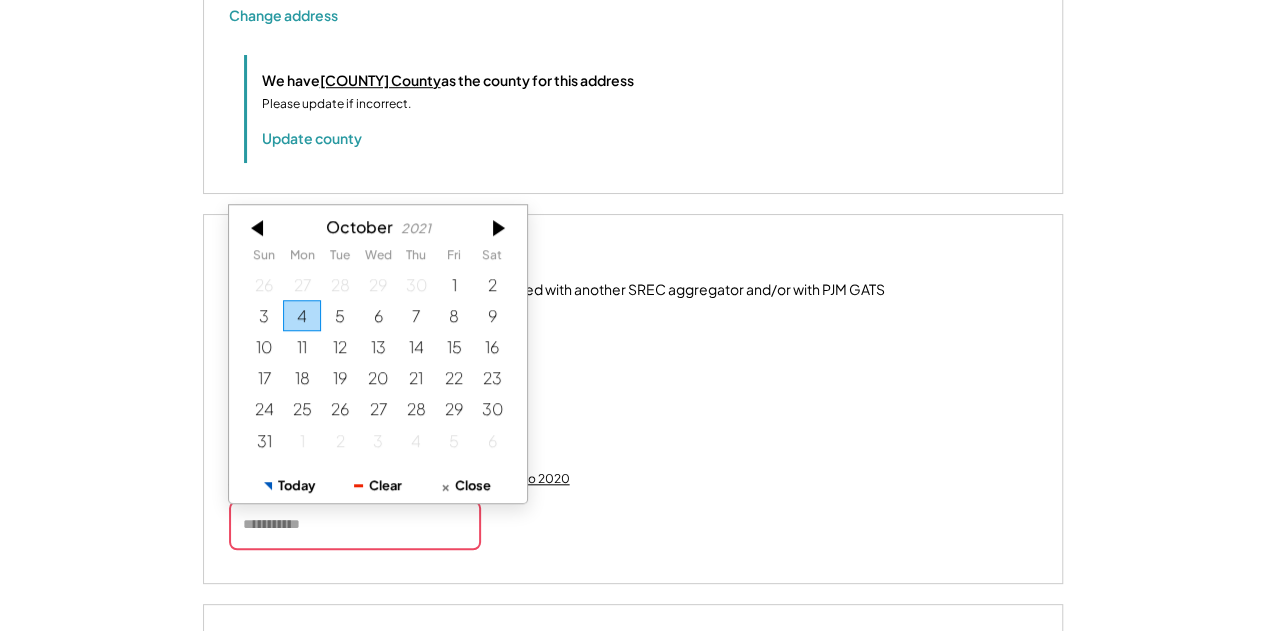 click at bounding box center (259, 227) 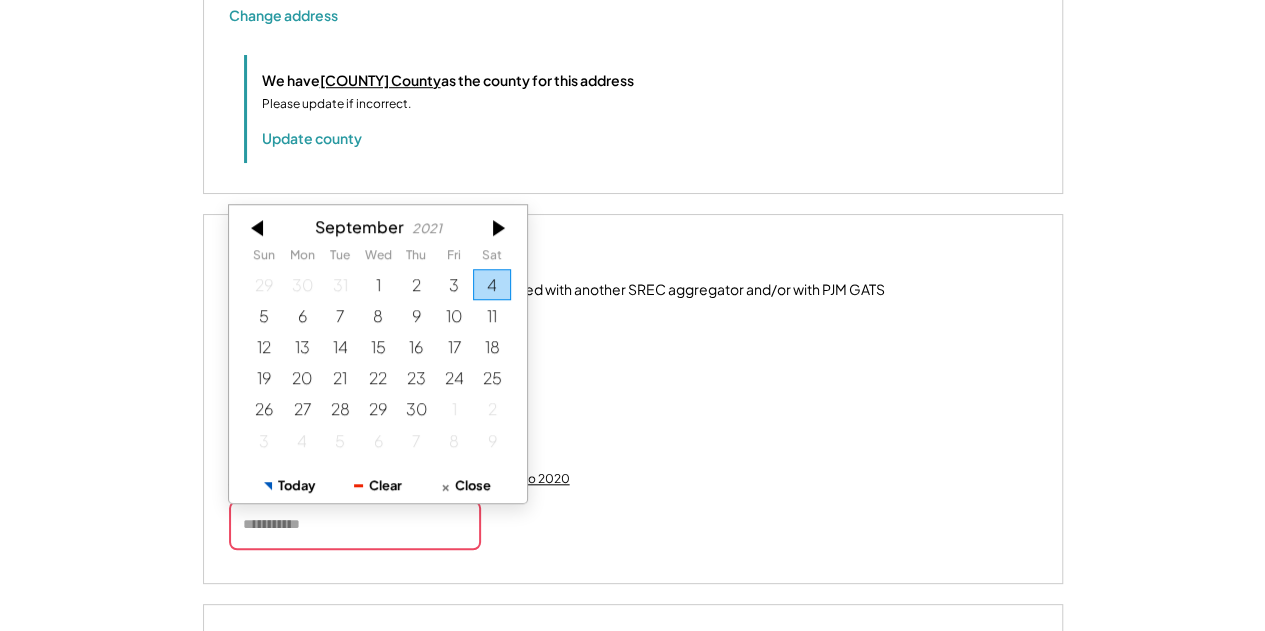click at bounding box center (259, 227) 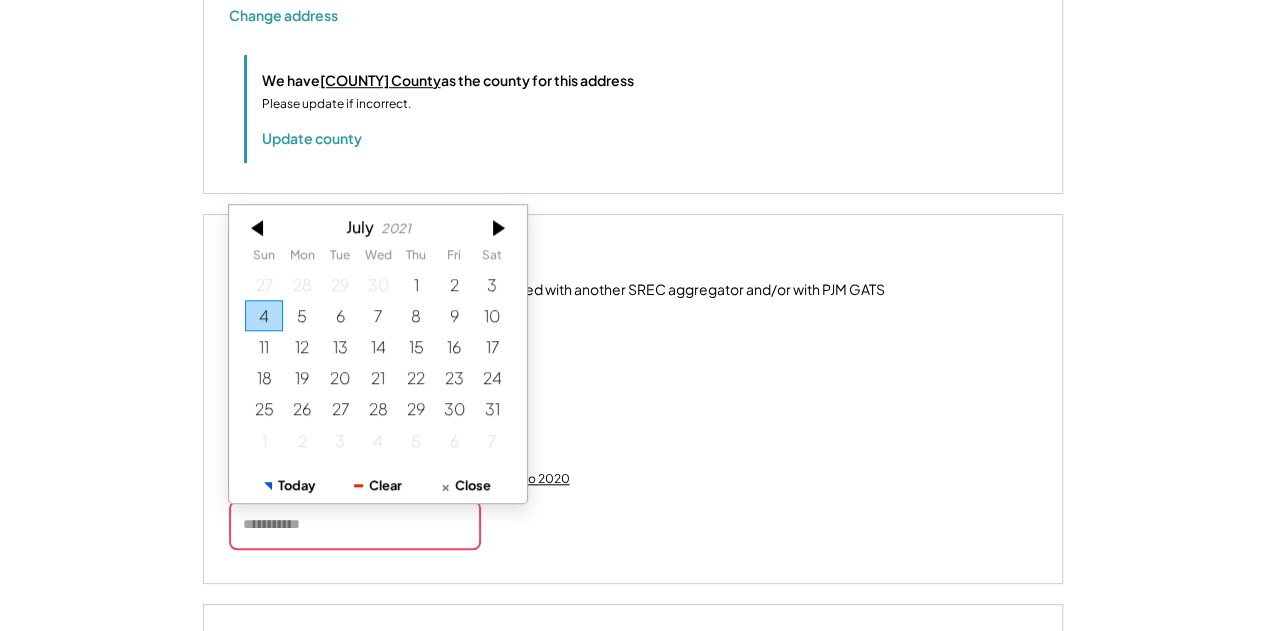 click at bounding box center [259, 227] 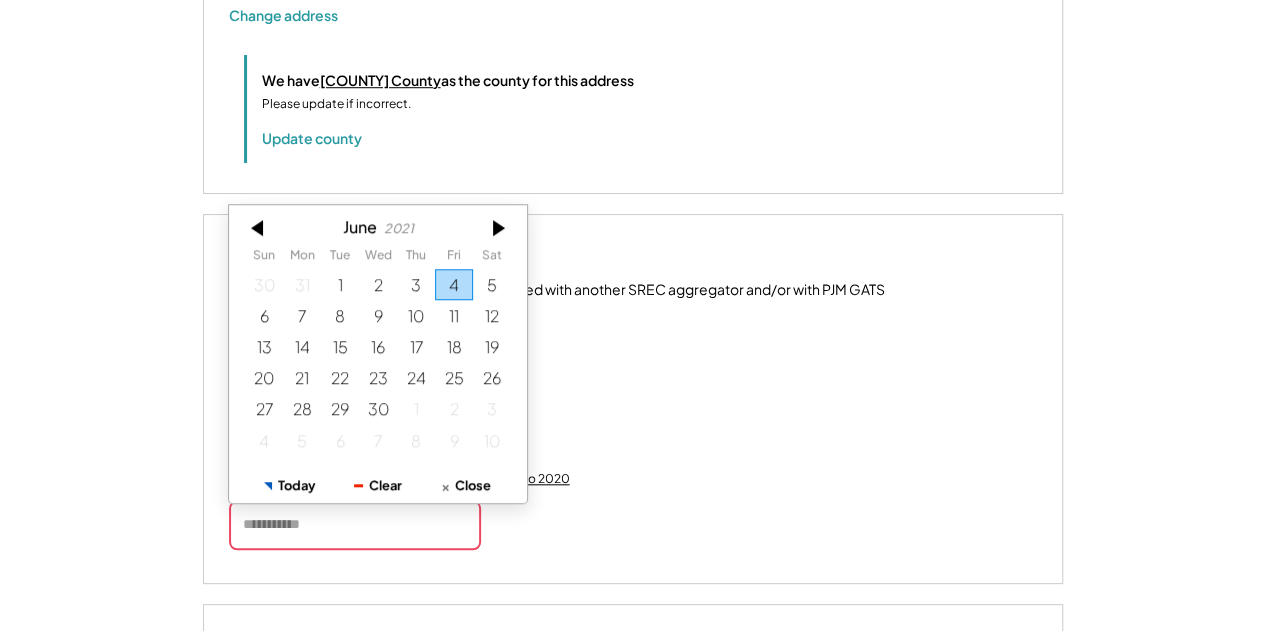 click at bounding box center (259, 227) 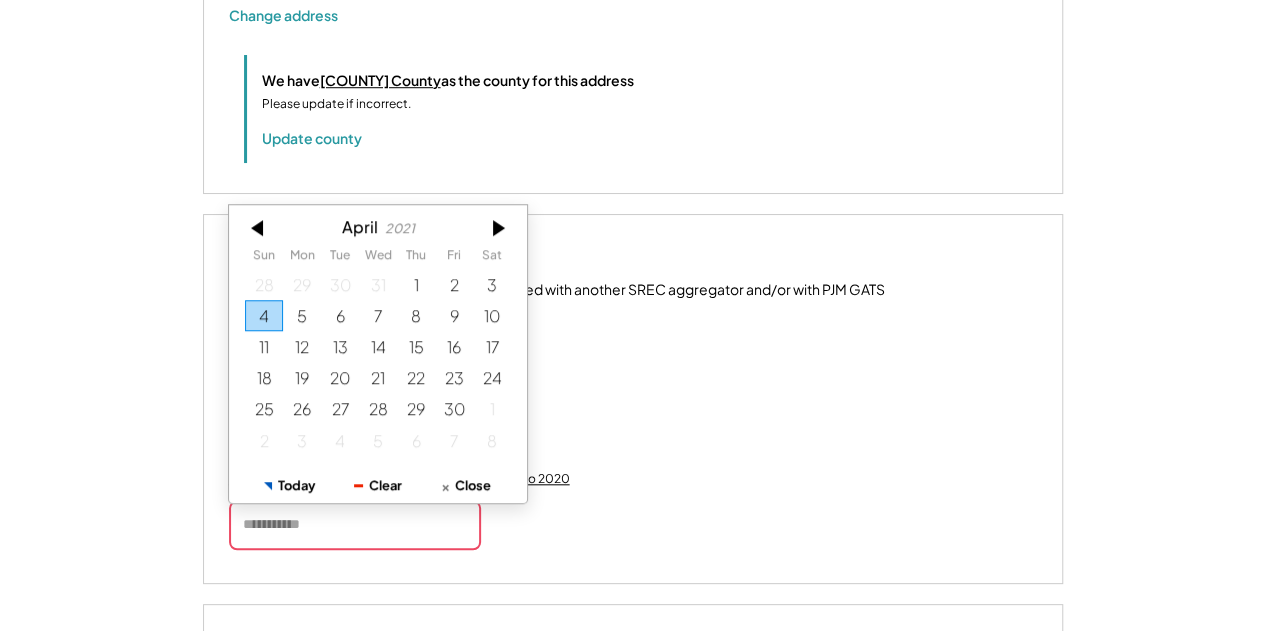 click at bounding box center (259, 227) 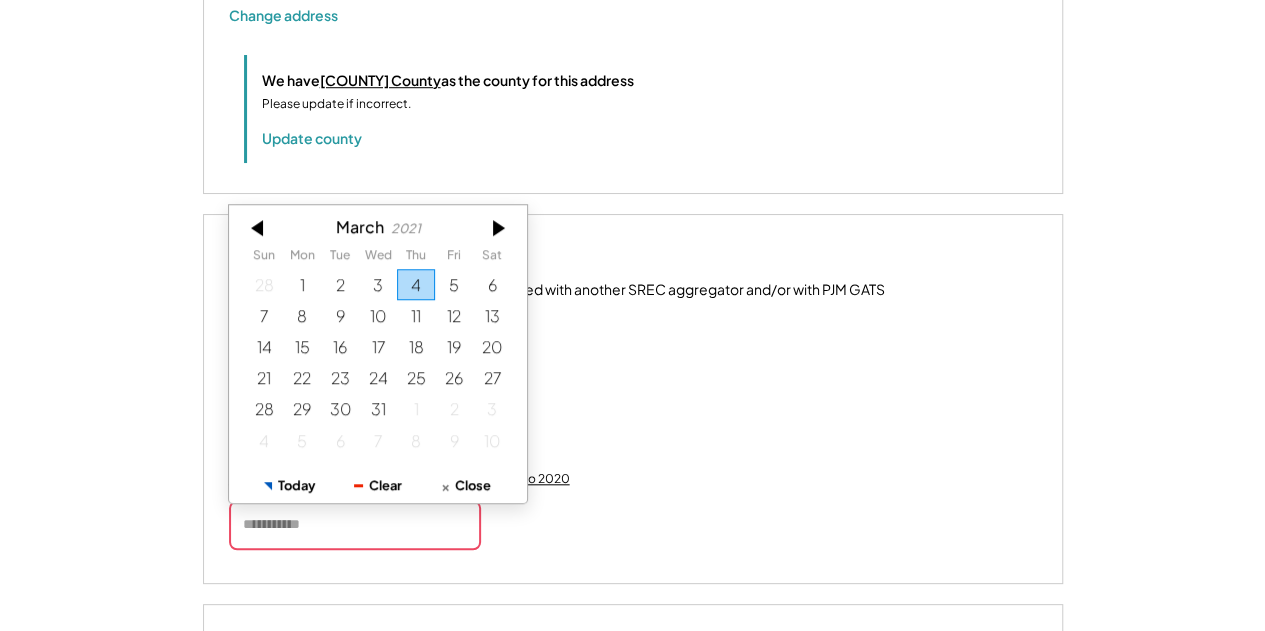 click at bounding box center [259, 227] 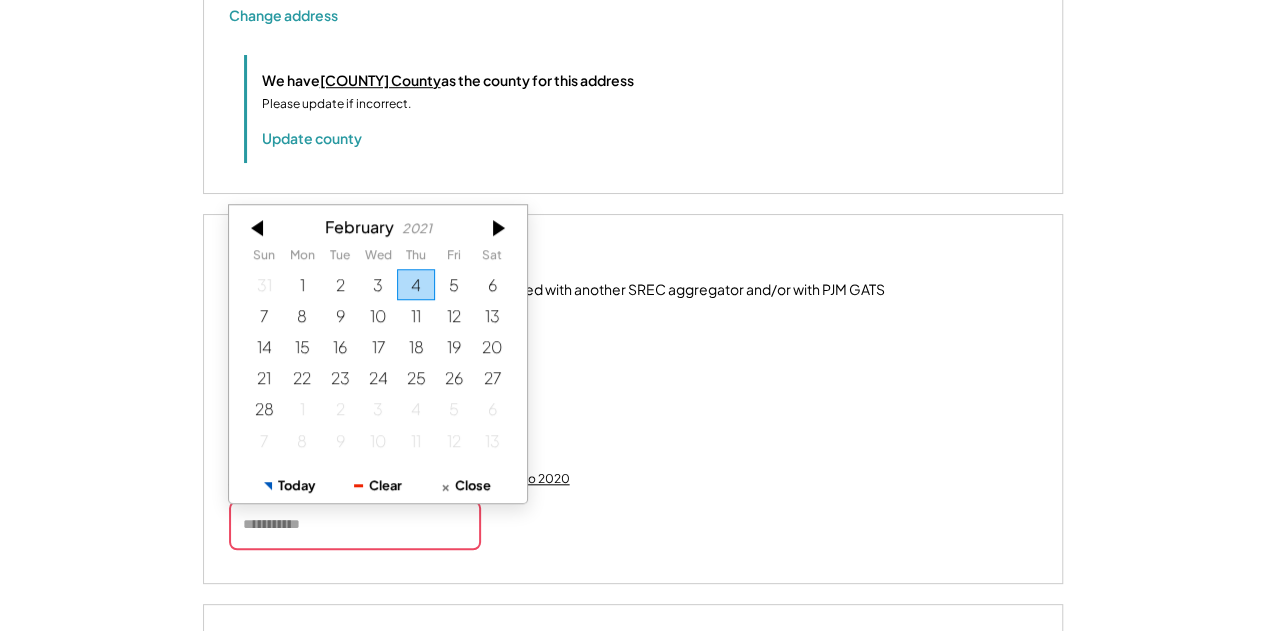 click at bounding box center [259, 227] 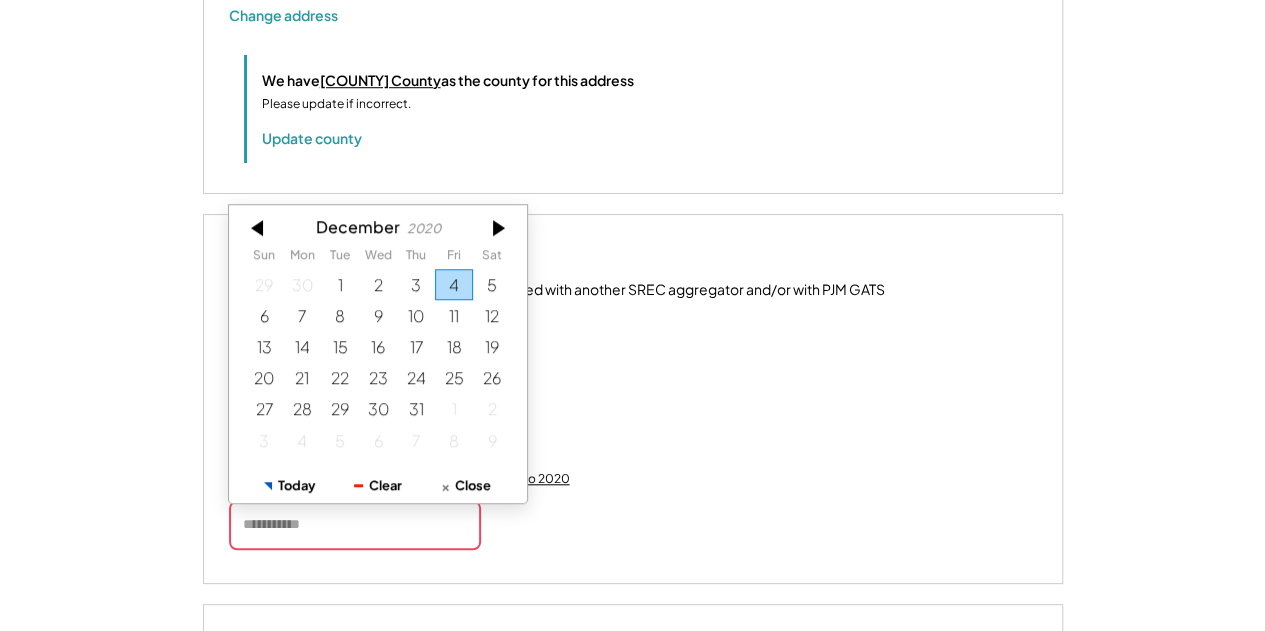 click at bounding box center (259, 227) 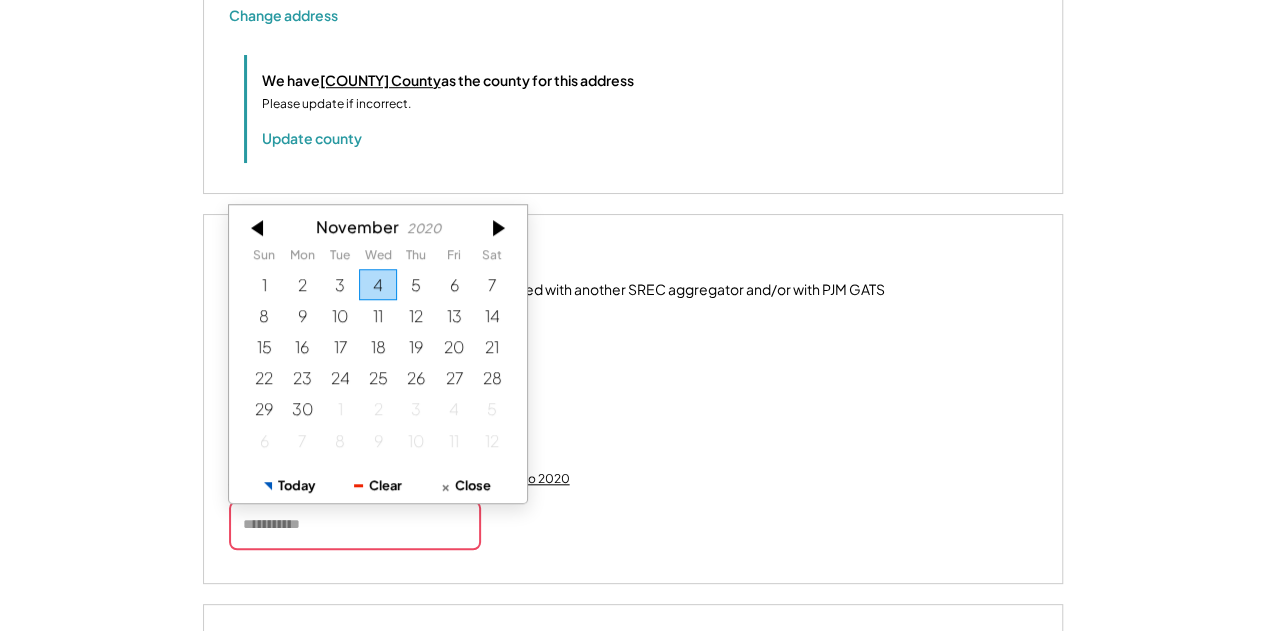 click at bounding box center [259, 227] 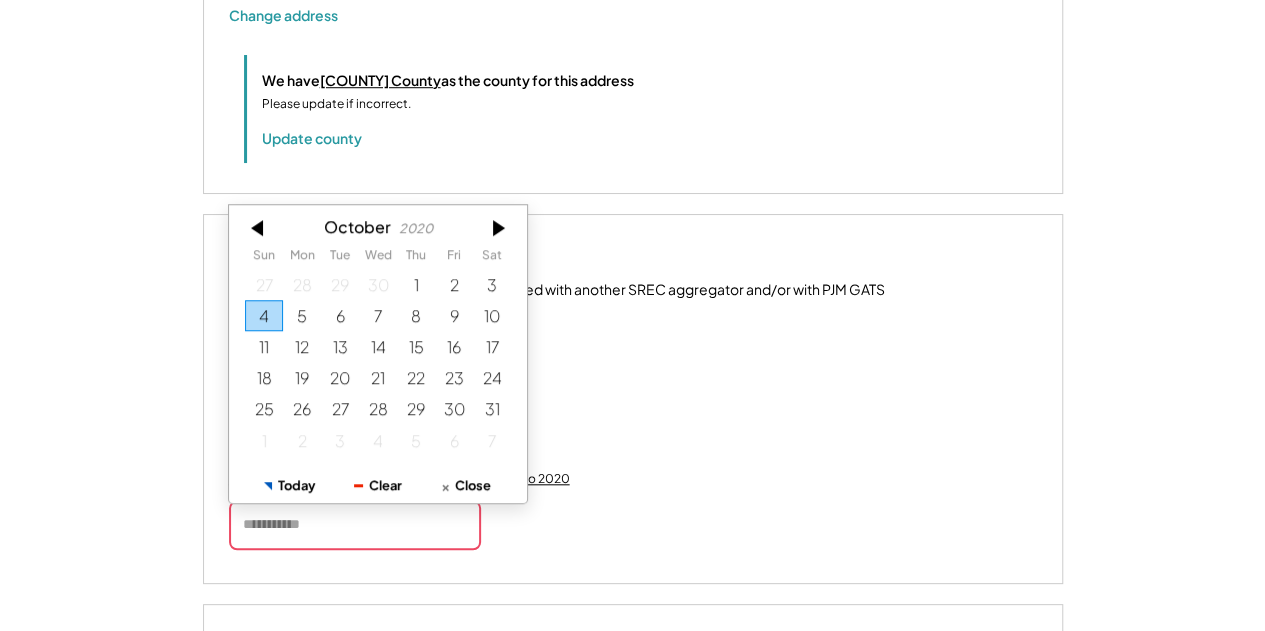 click at bounding box center (259, 227) 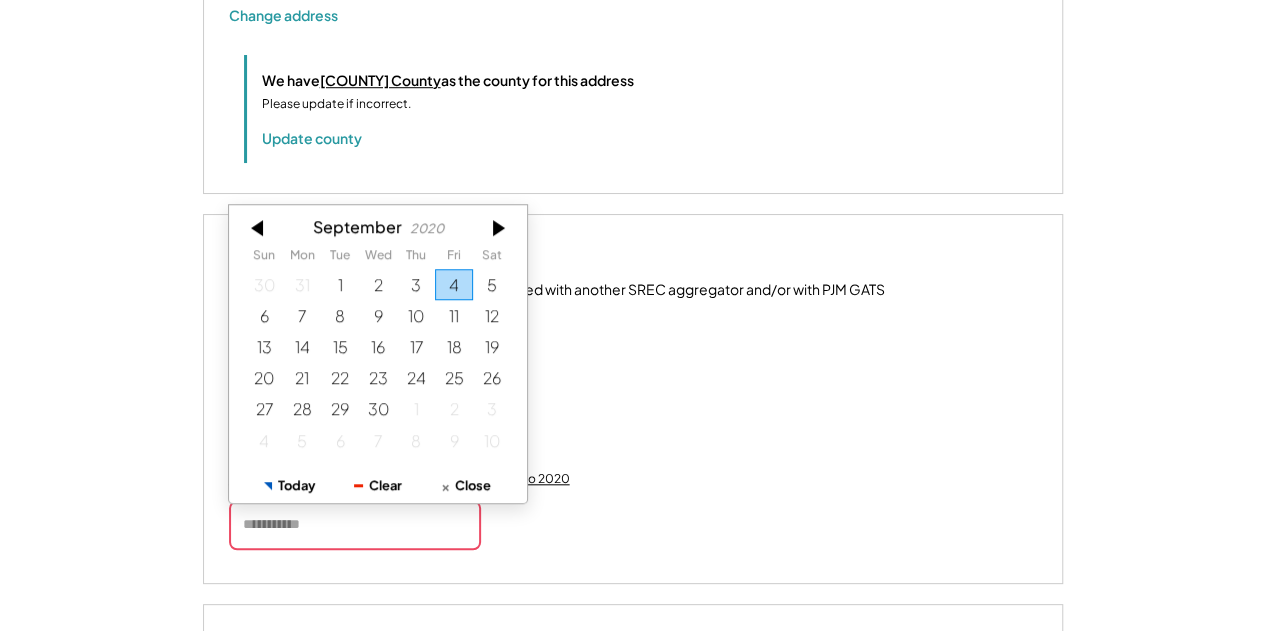 click at bounding box center [259, 227] 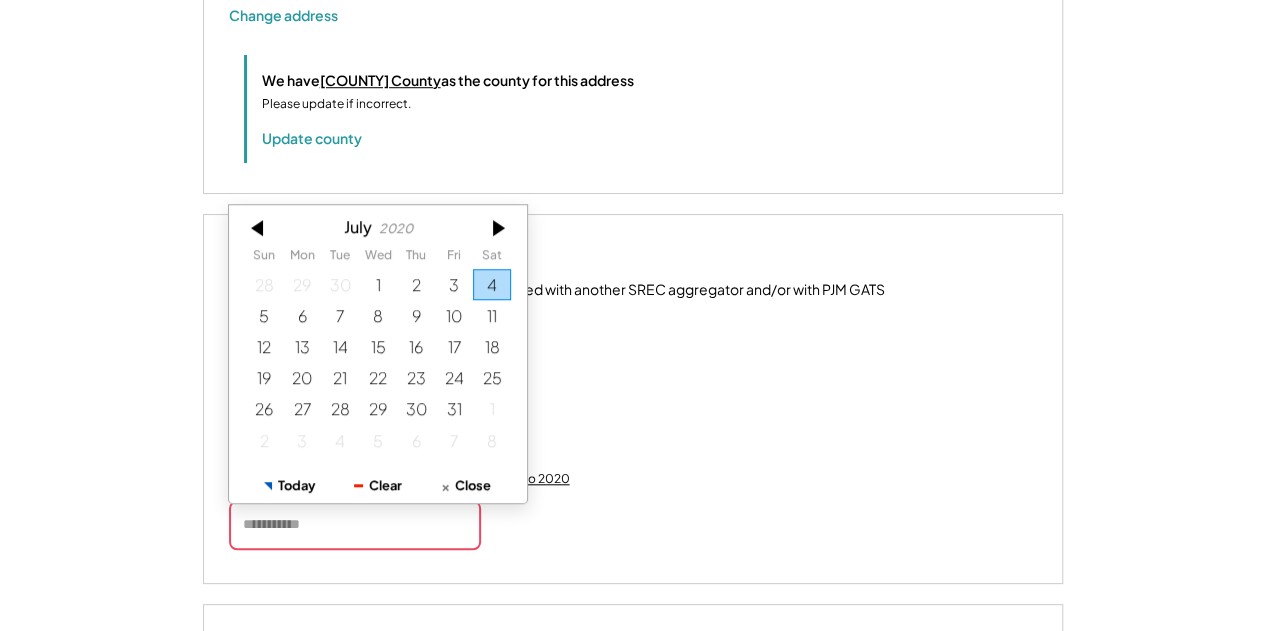click at bounding box center [259, 227] 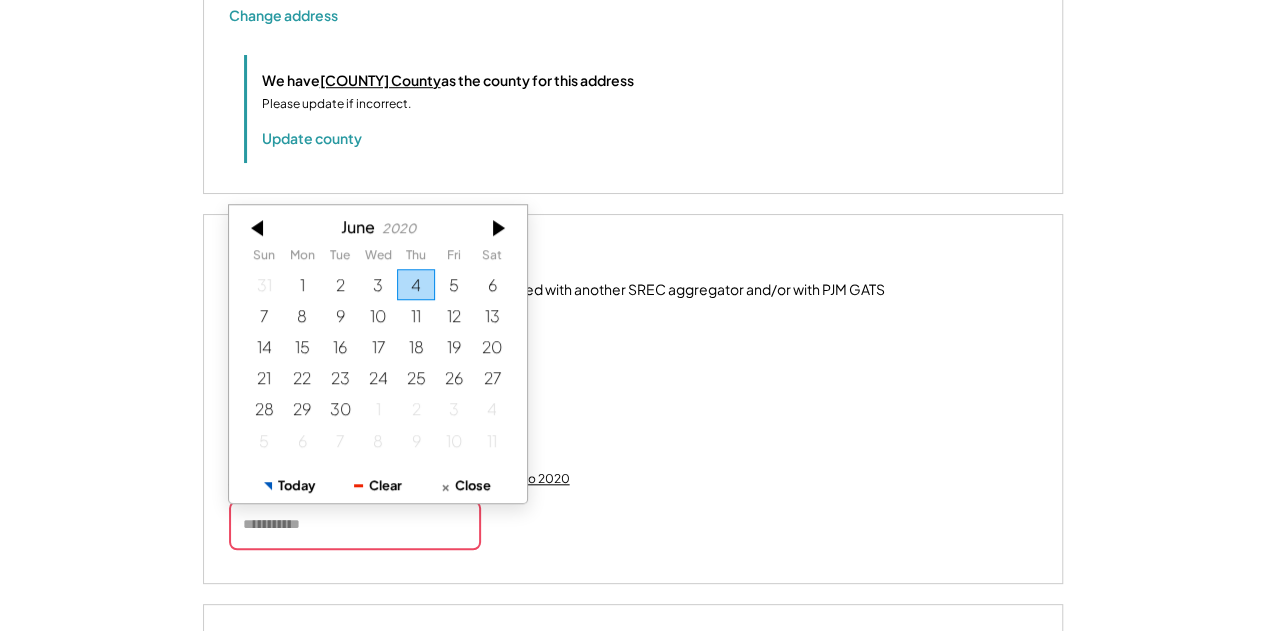 click at bounding box center [259, 227] 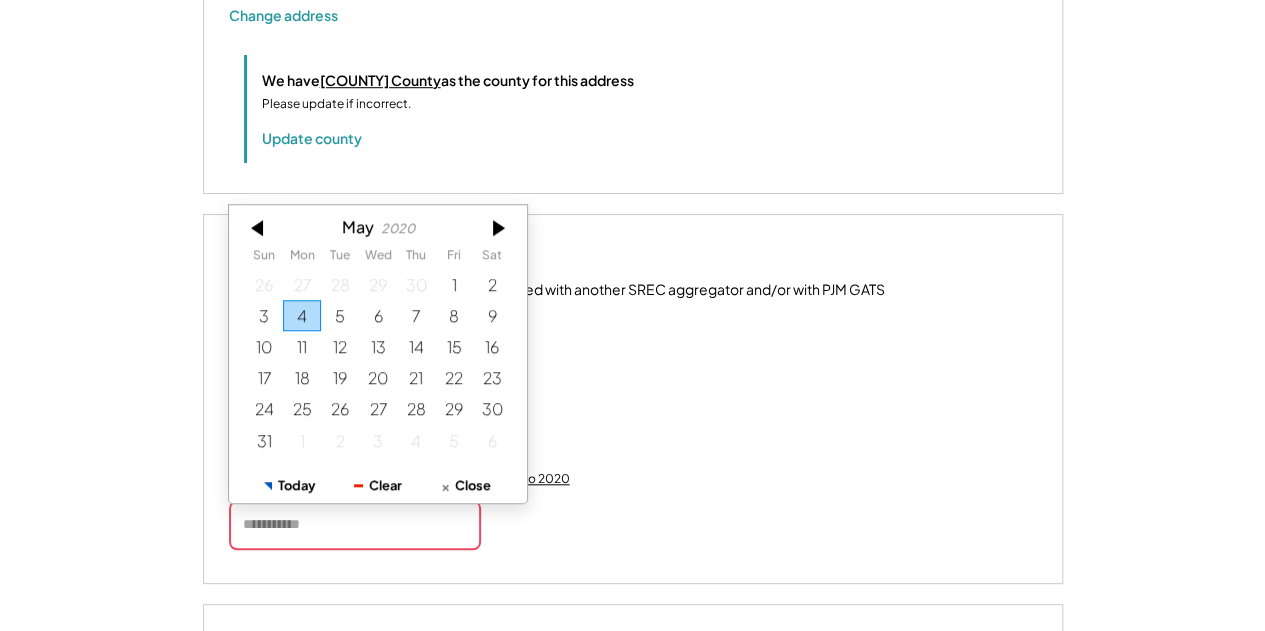 click at bounding box center [259, 227] 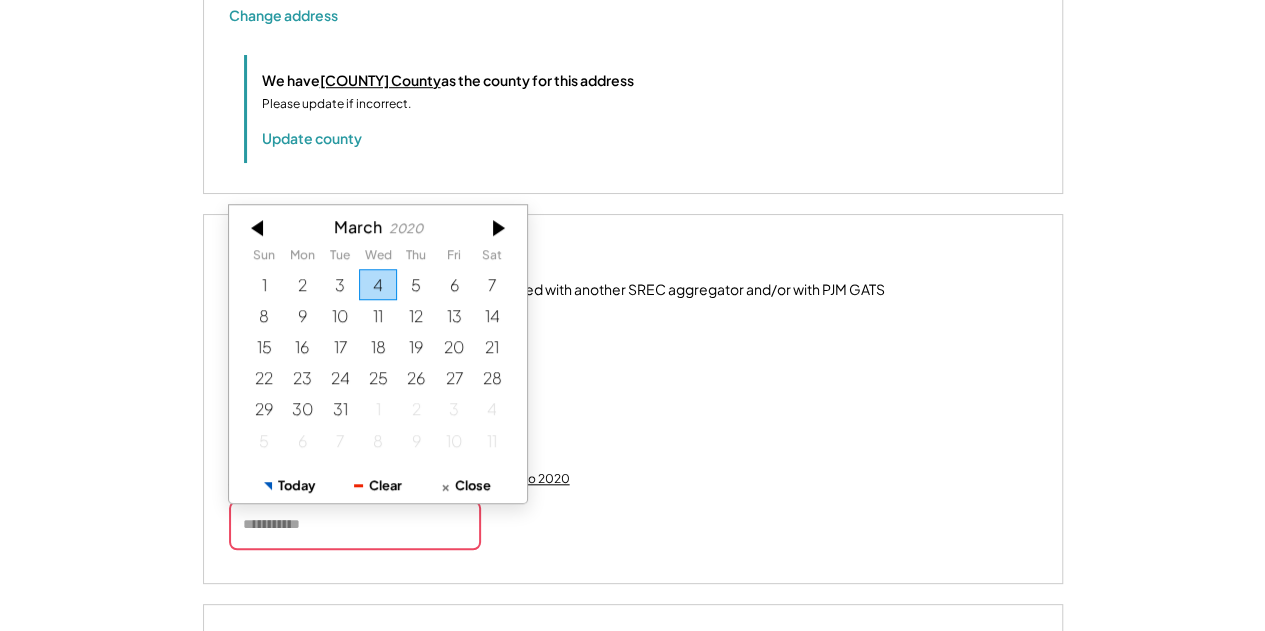 click at bounding box center [259, 227] 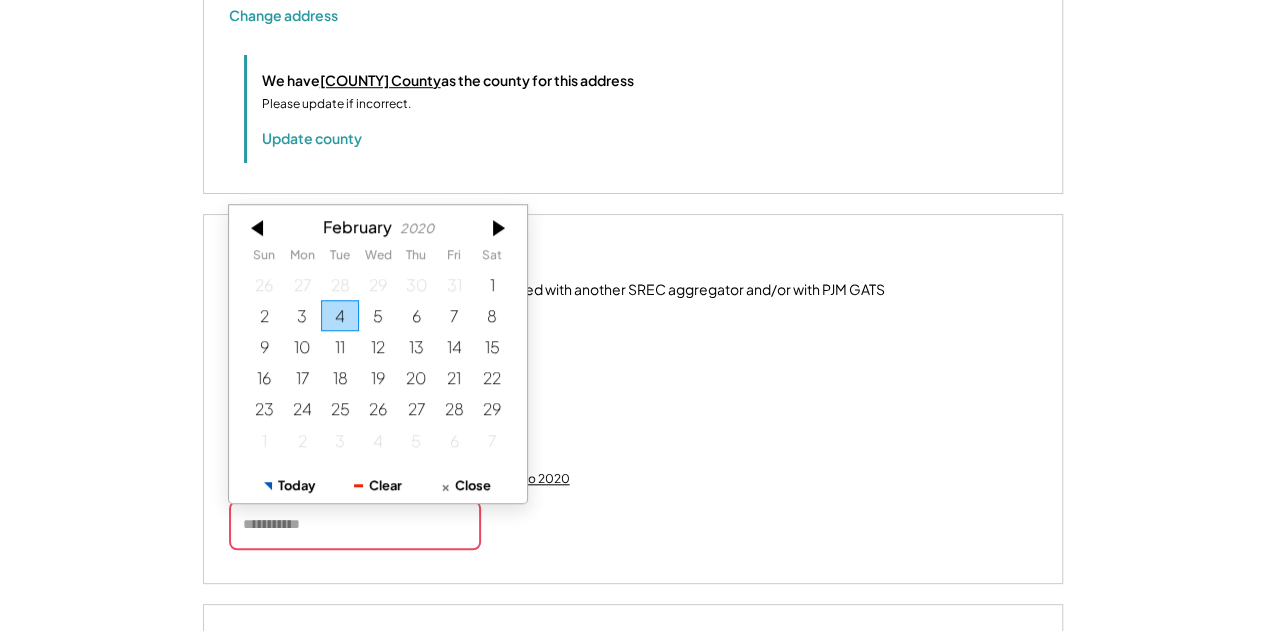 click at bounding box center (259, 227) 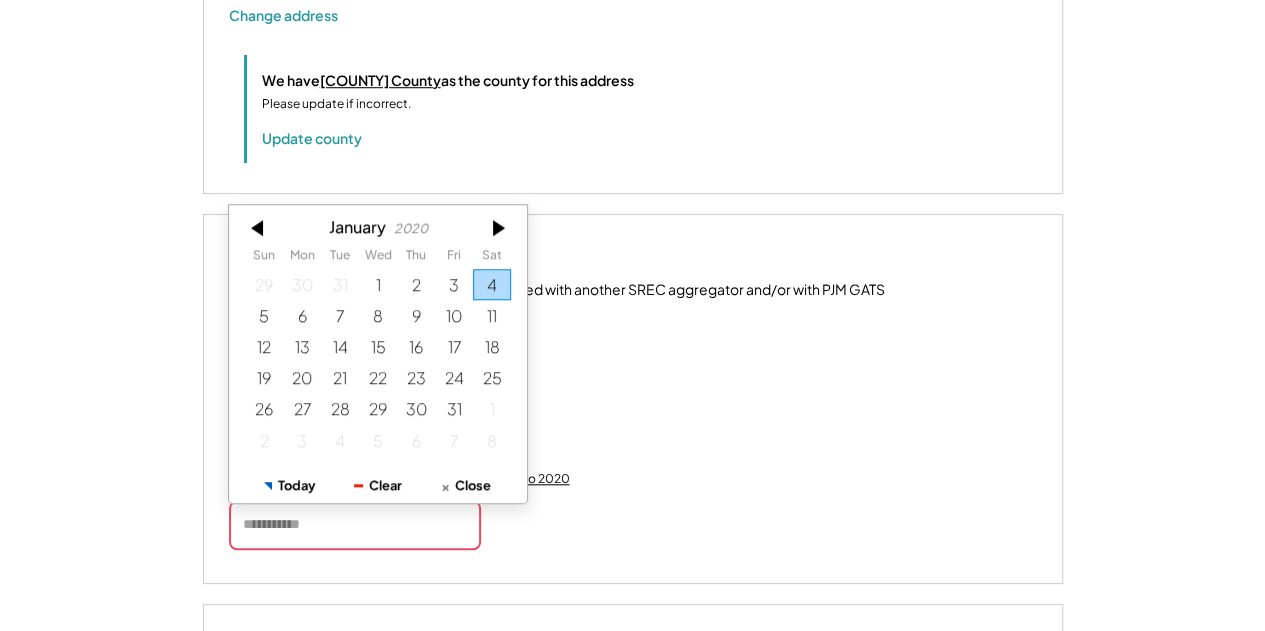 click at bounding box center (259, 227) 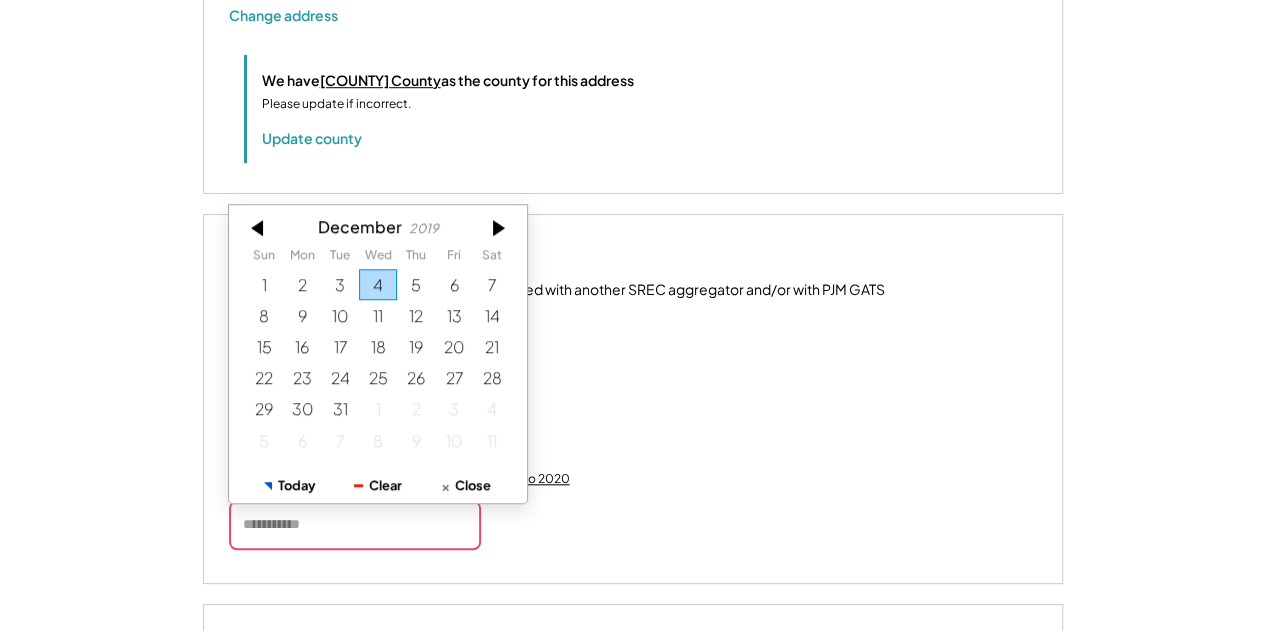 click at bounding box center (259, 227) 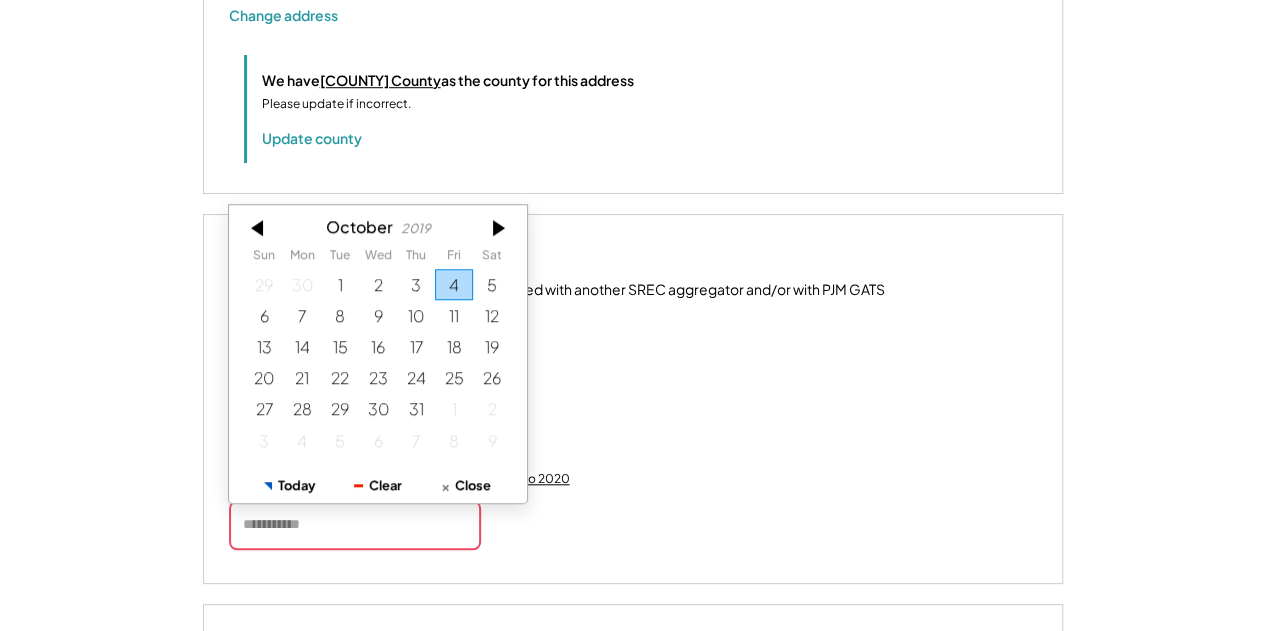 click at bounding box center (259, 227) 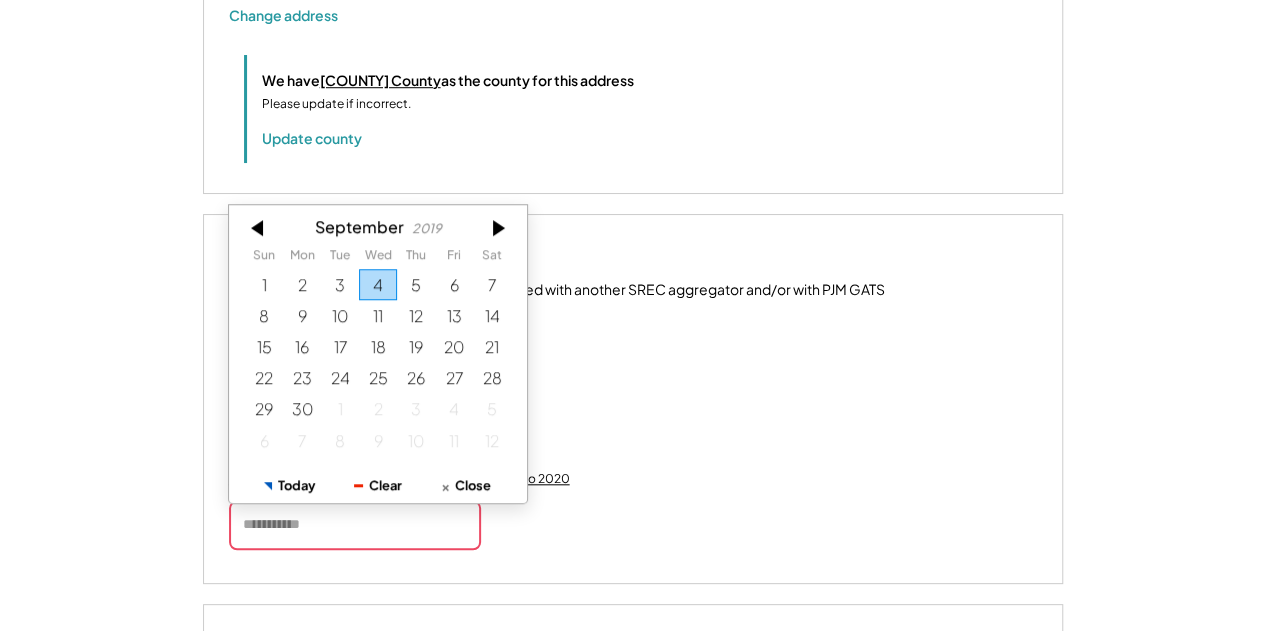 click at bounding box center [259, 227] 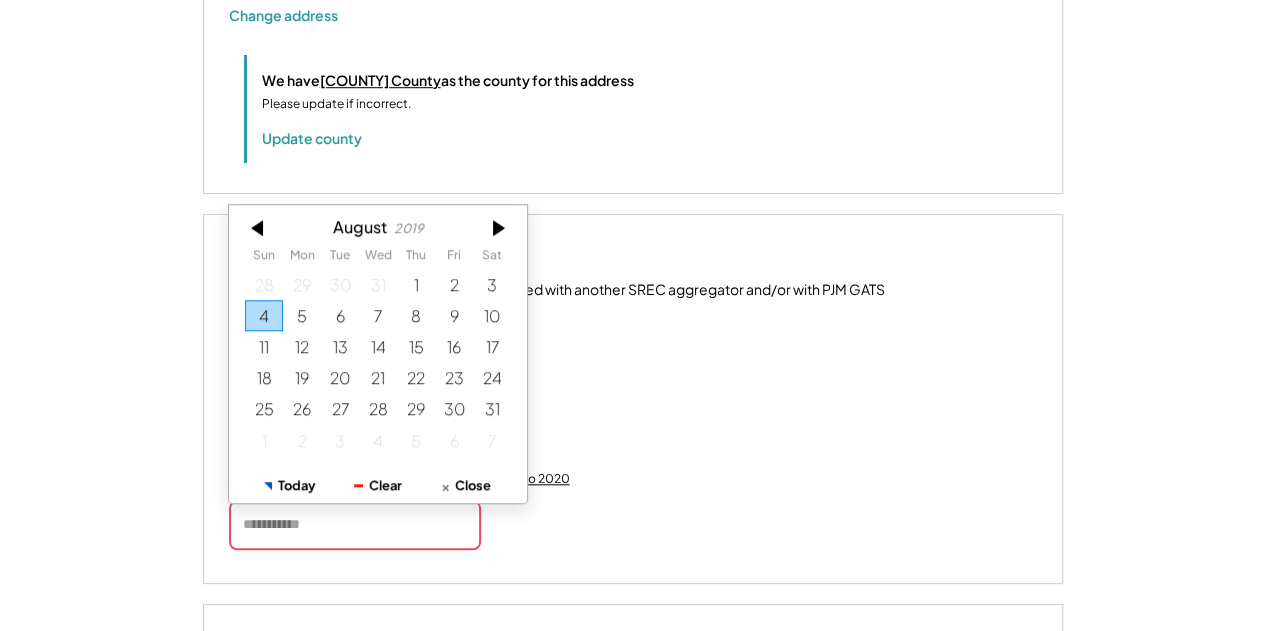 click at bounding box center [259, 227] 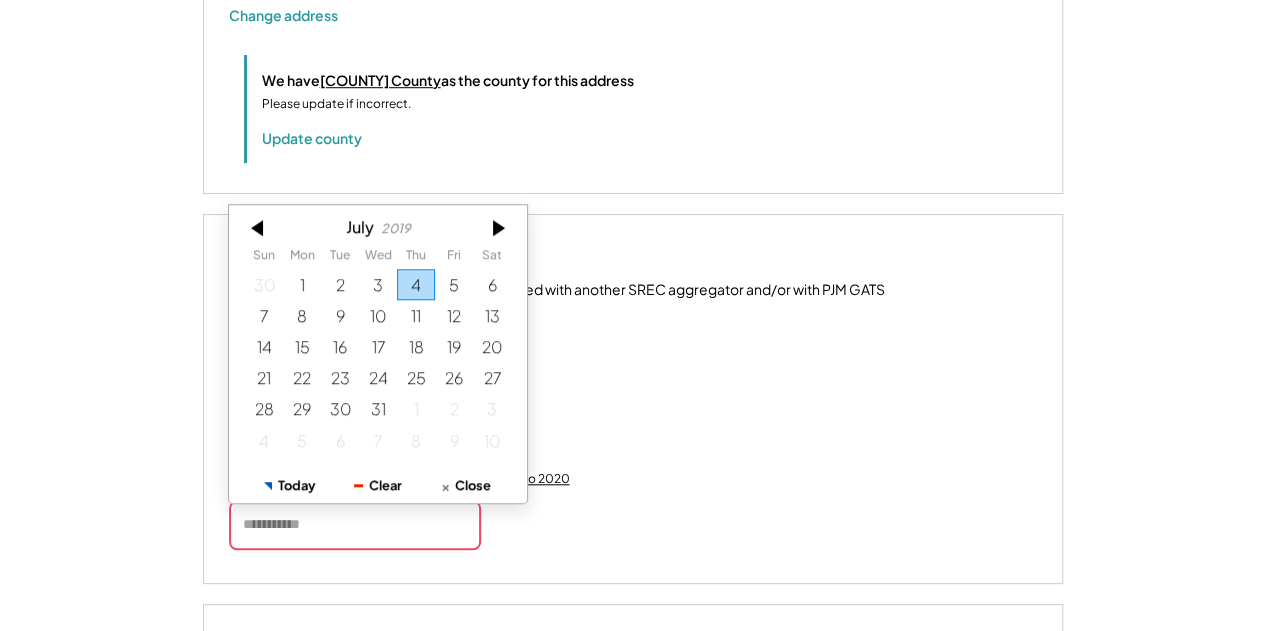 click at bounding box center [259, 227] 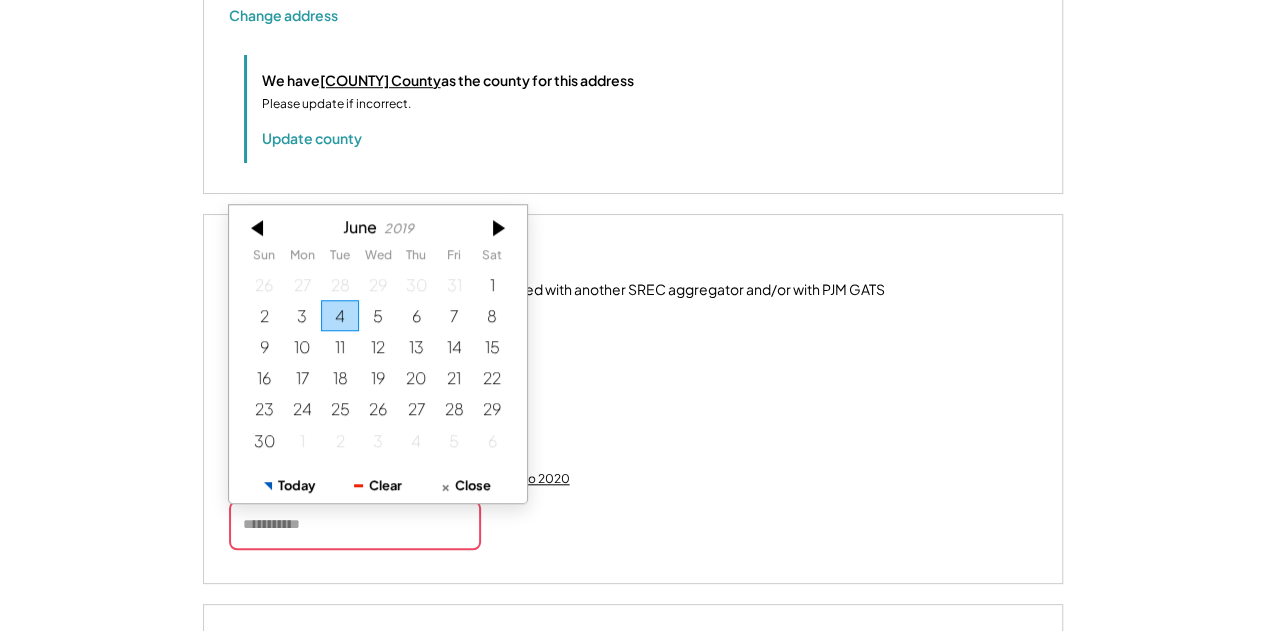 click at bounding box center [259, 227] 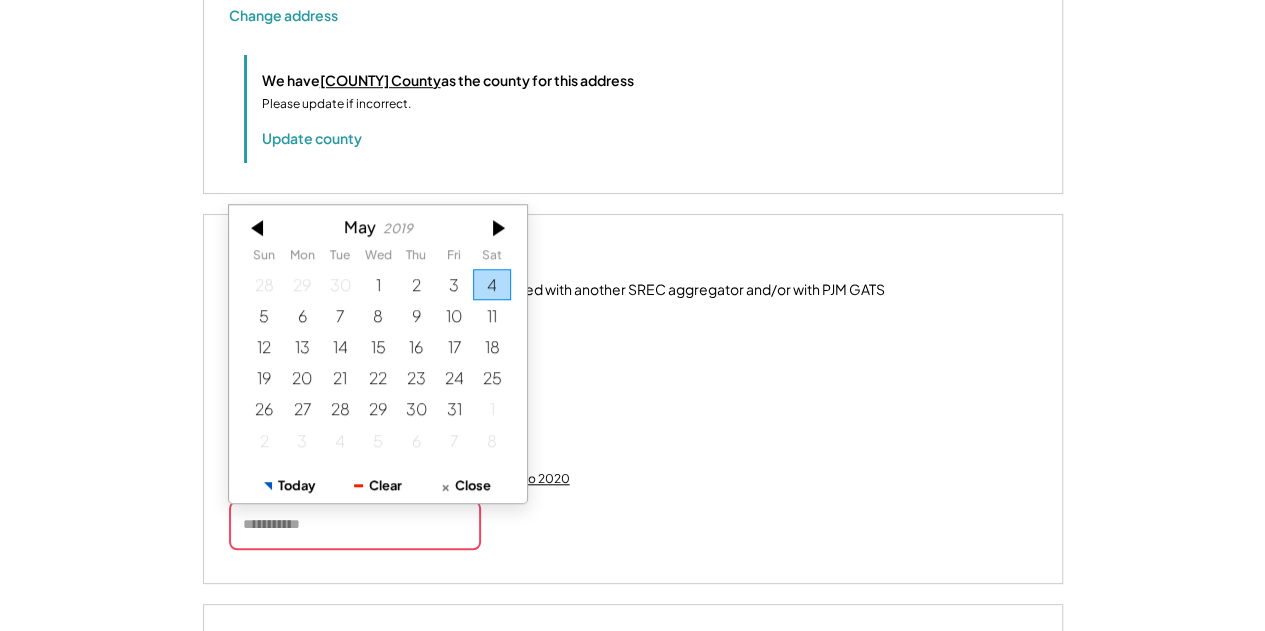 click at bounding box center (259, 227) 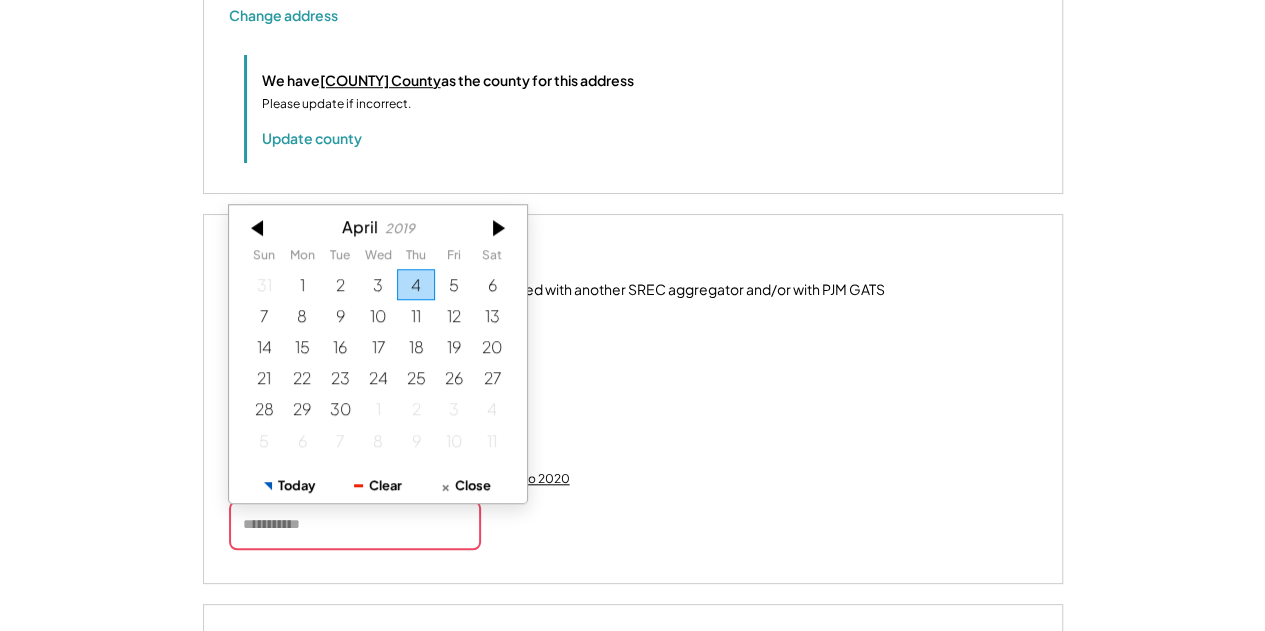click at bounding box center (259, 227) 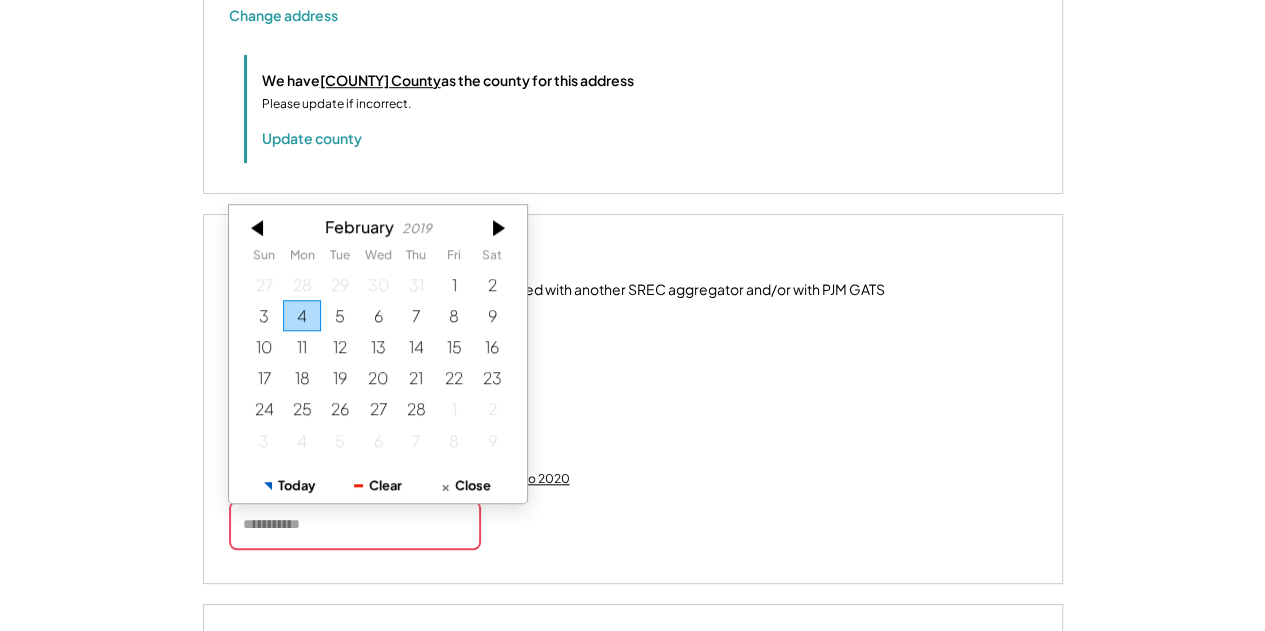 click at bounding box center (259, 227) 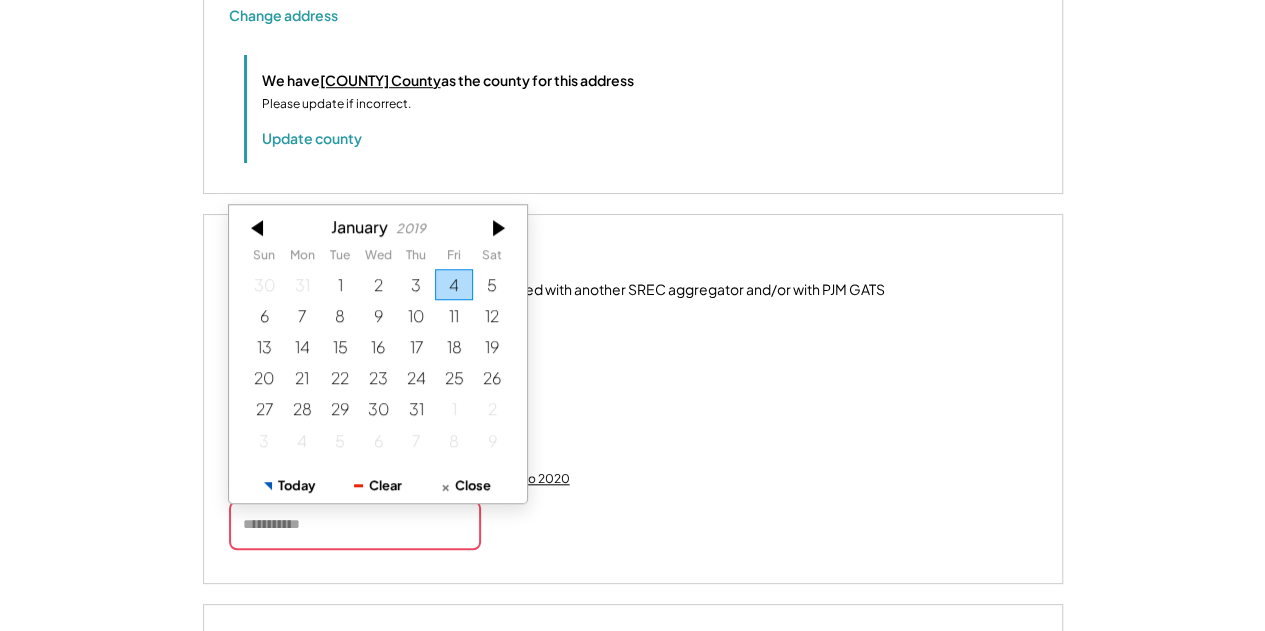 click at bounding box center [259, 227] 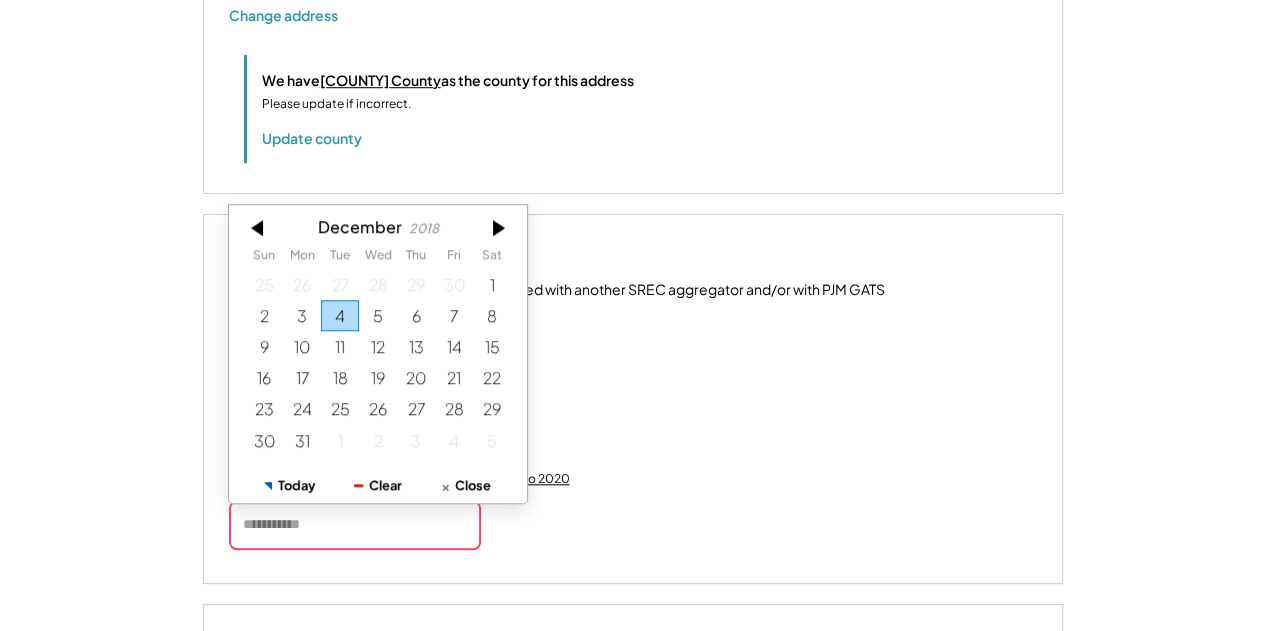 click at bounding box center (259, 227) 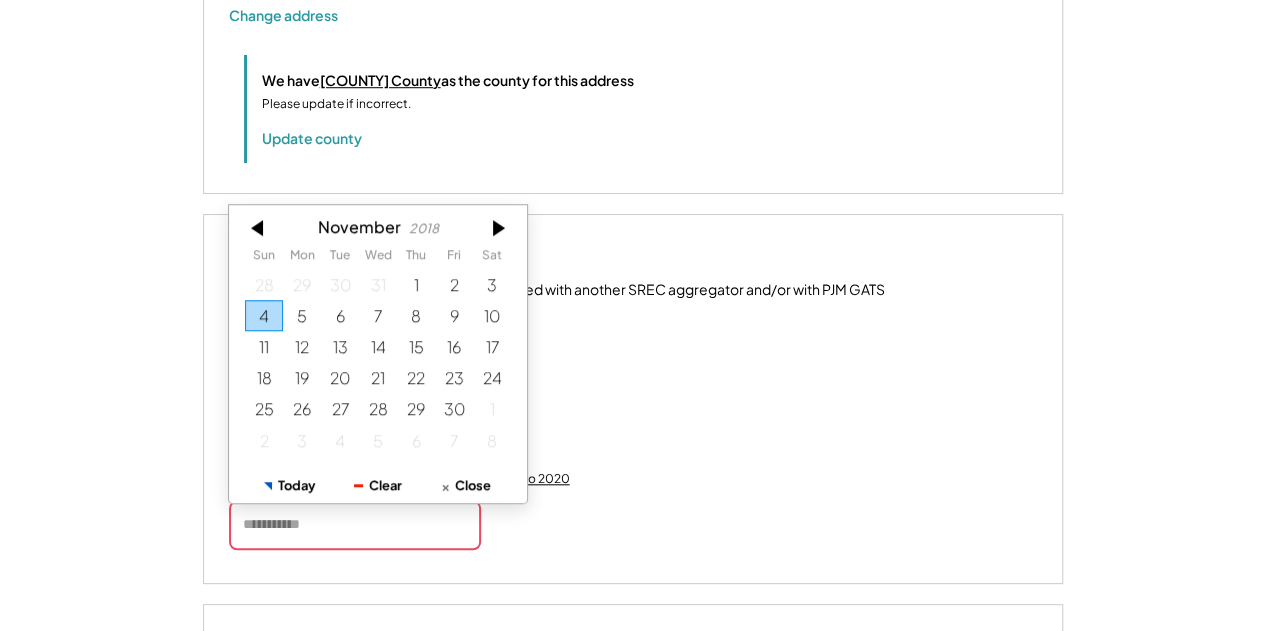 click at bounding box center (259, 227) 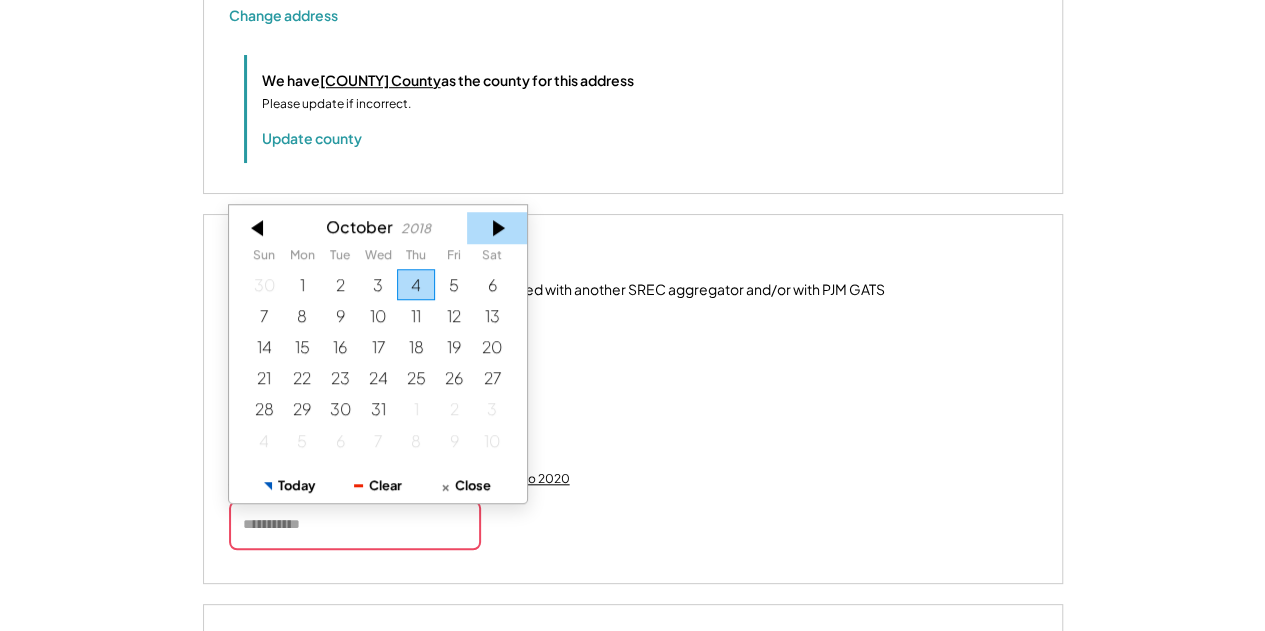 click at bounding box center [497, 227] 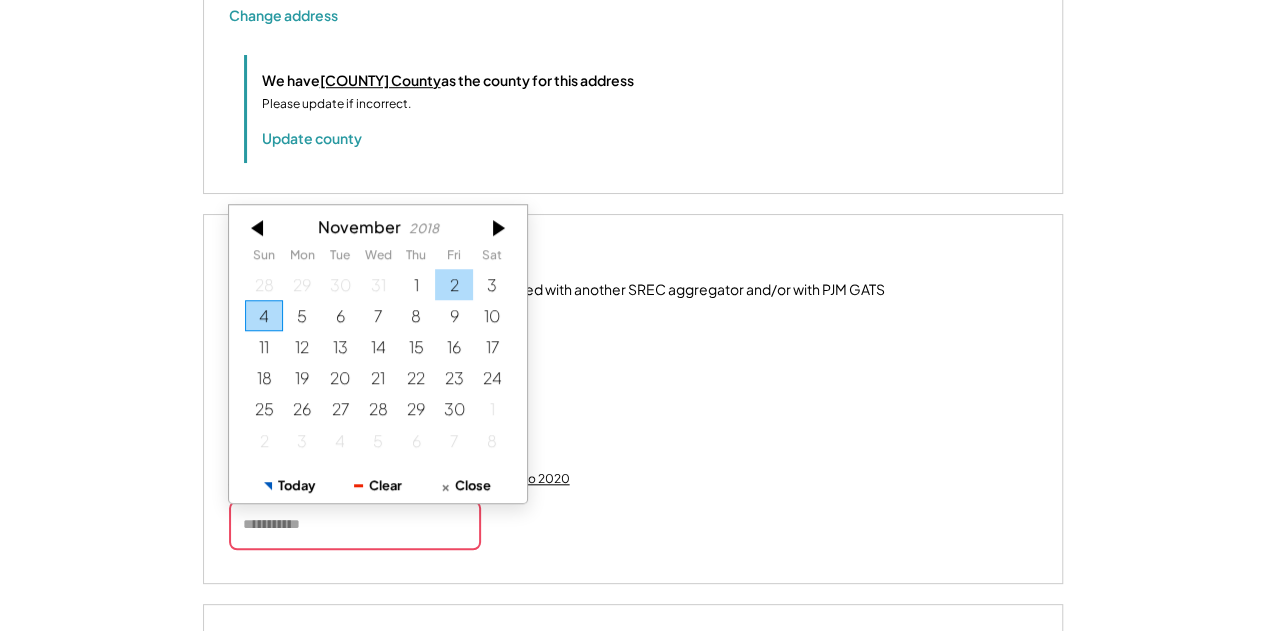 click on "2" at bounding box center (454, 283) 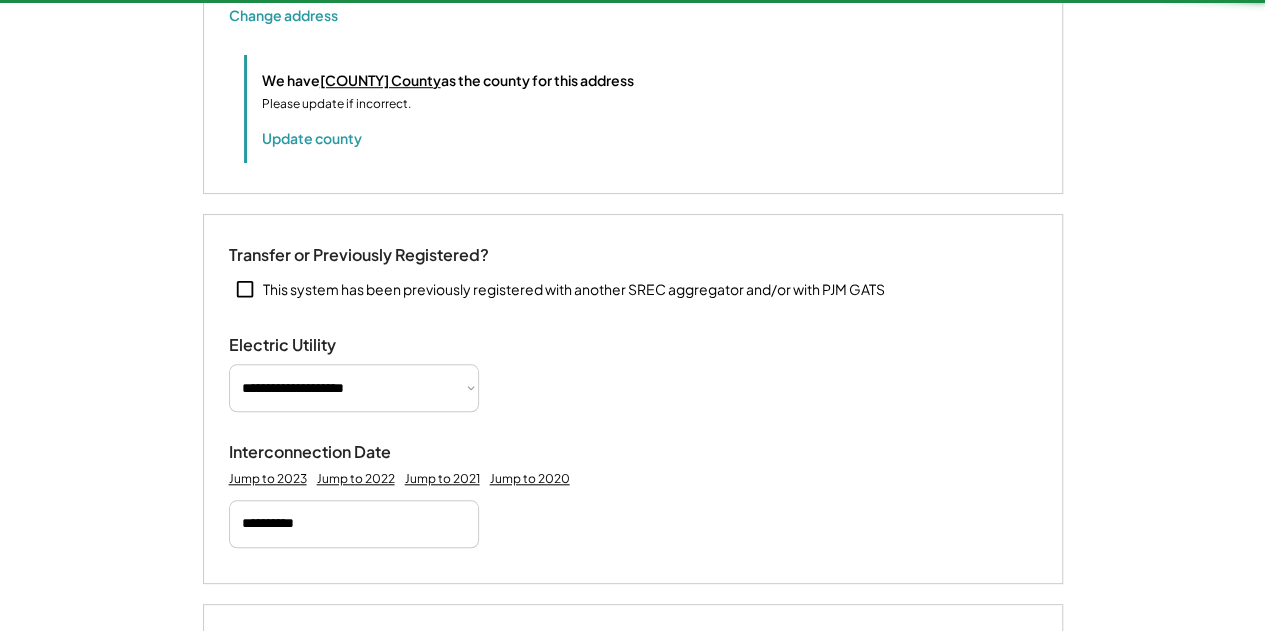 type 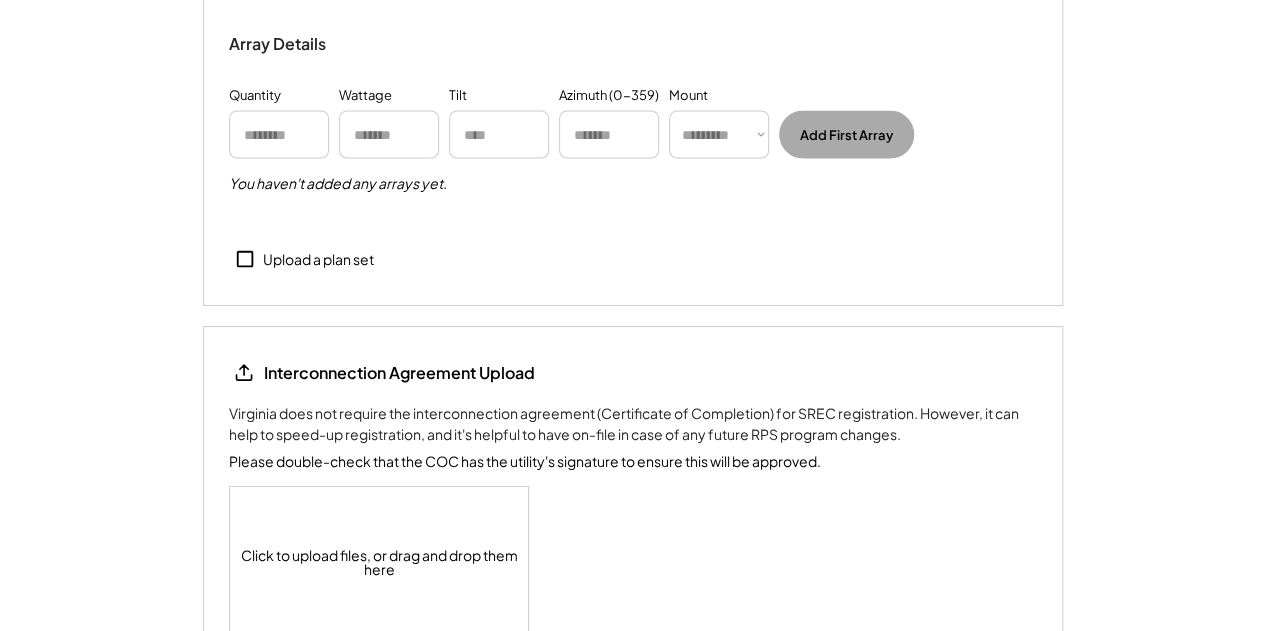 scroll, scrollTop: 2394, scrollLeft: 0, axis: vertical 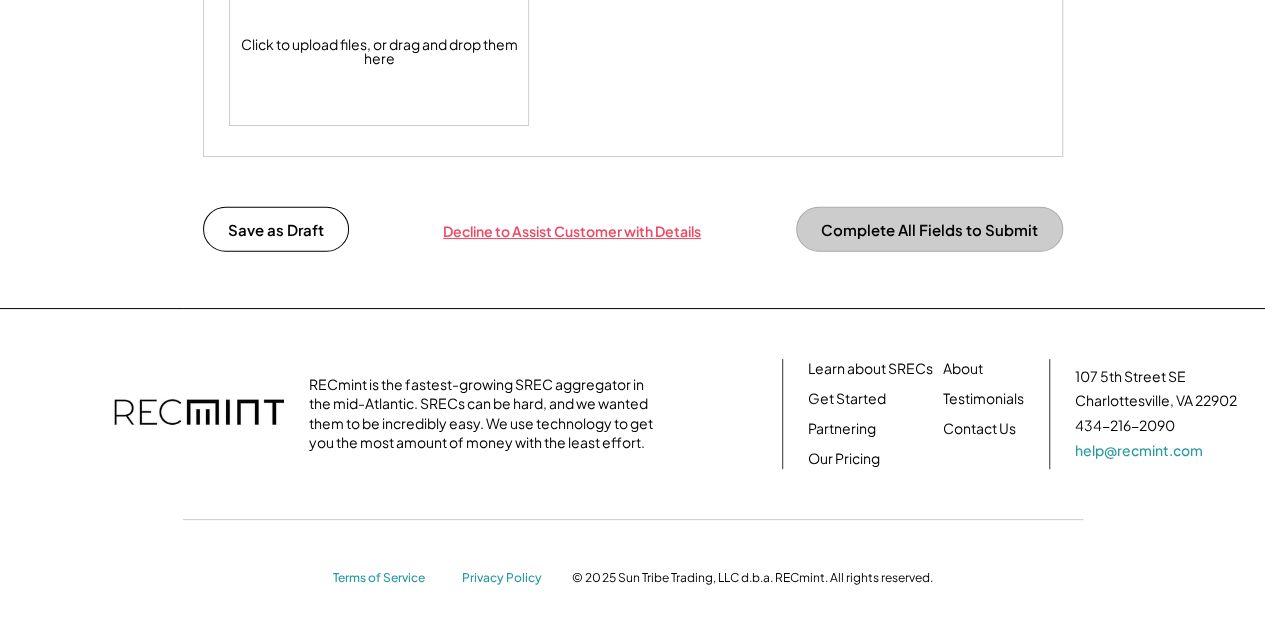 click on "Complete All Fields to Submit" at bounding box center [929, 229] 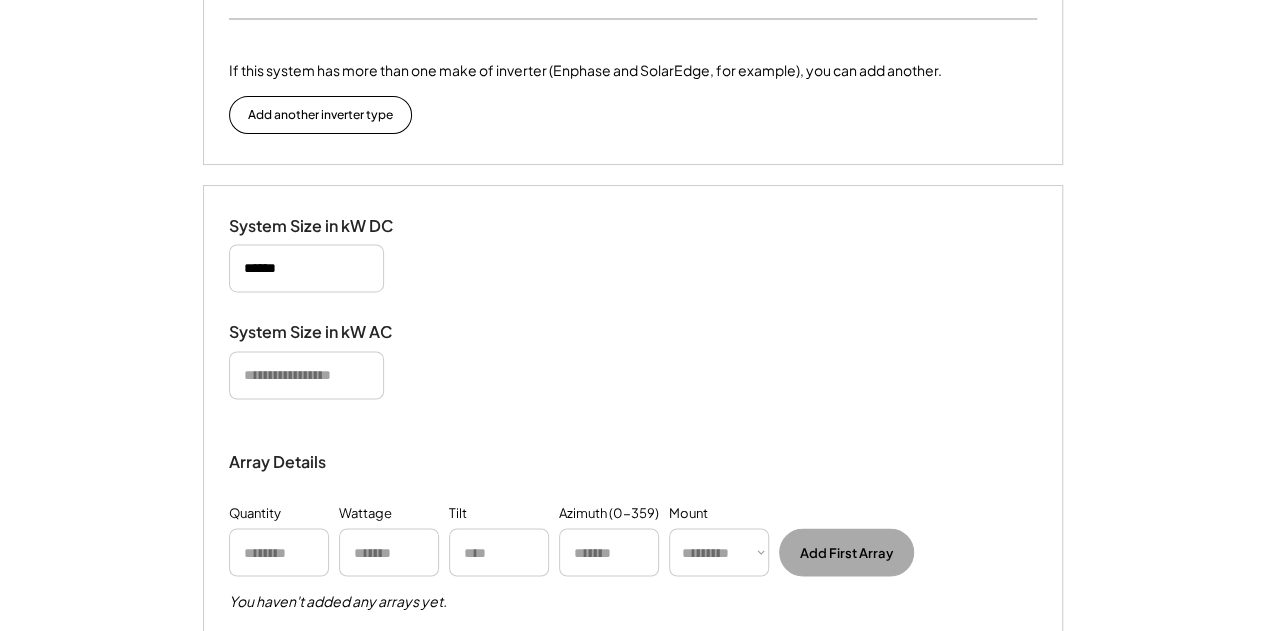 scroll, scrollTop: 1468, scrollLeft: 0, axis: vertical 